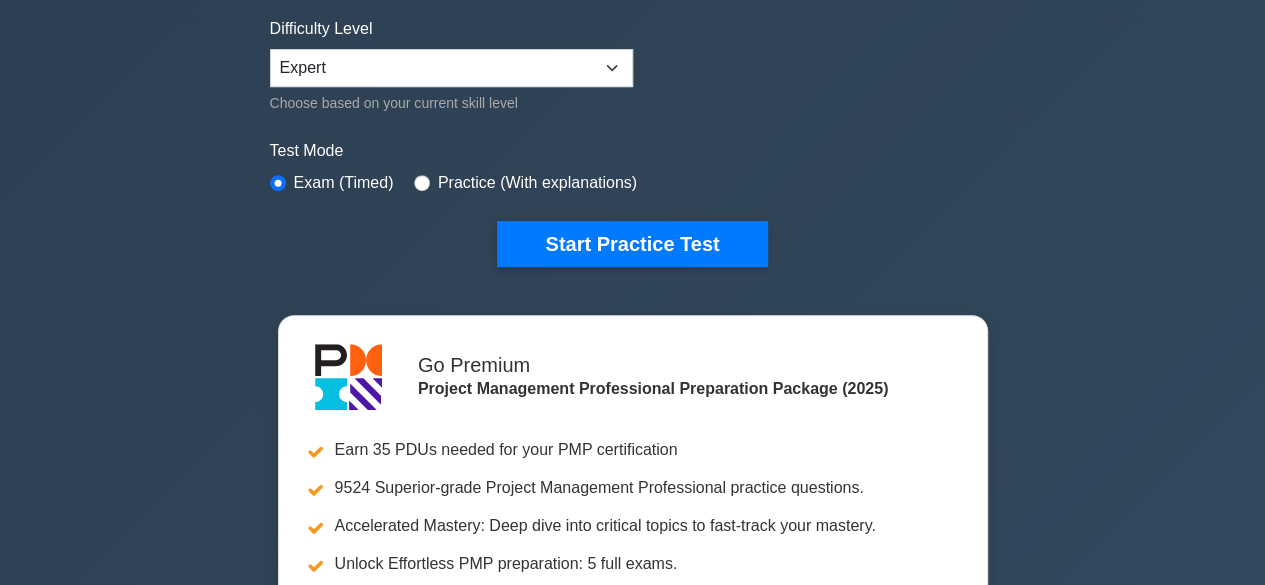 scroll, scrollTop: 0, scrollLeft: 0, axis: both 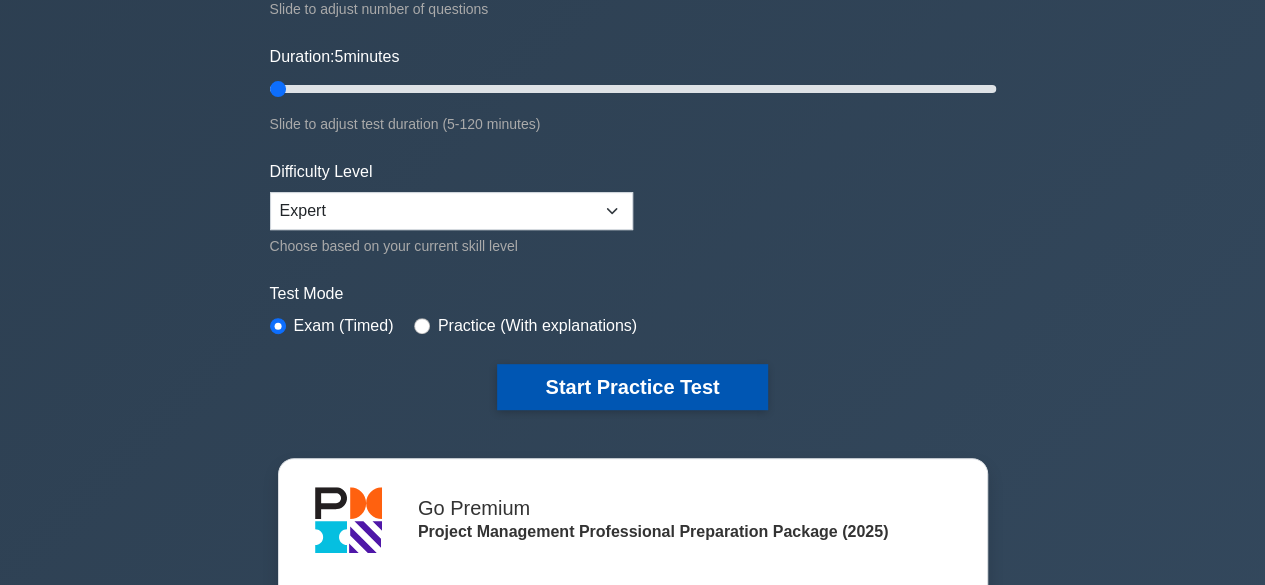 click on "Start Practice Test" at bounding box center [632, 387] 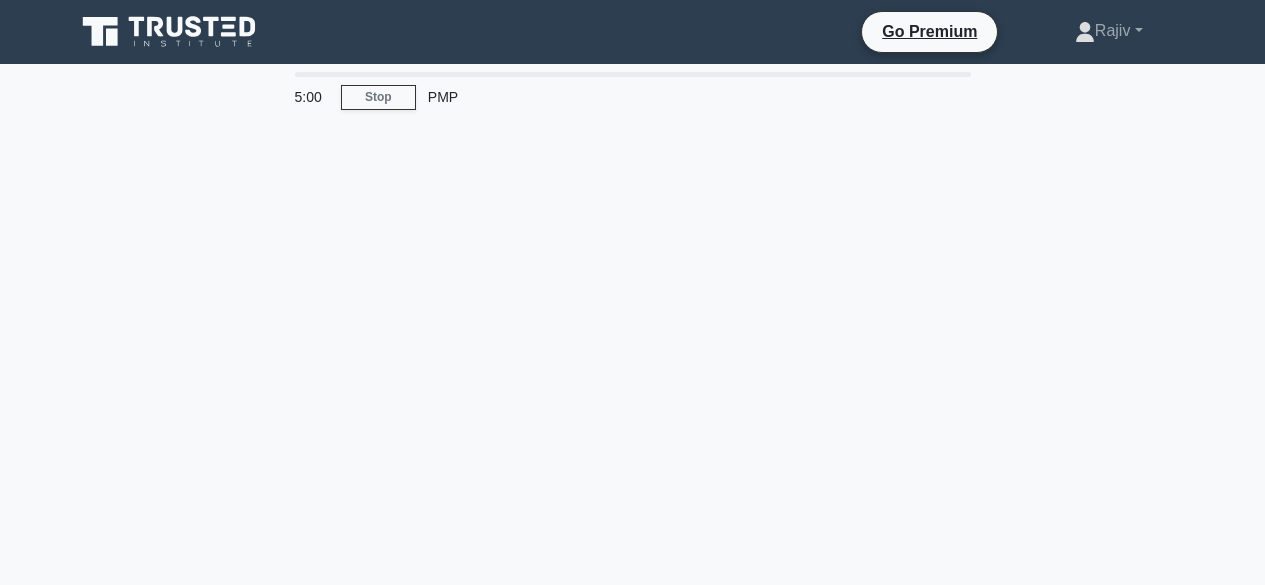 scroll, scrollTop: 0, scrollLeft: 0, axis: both 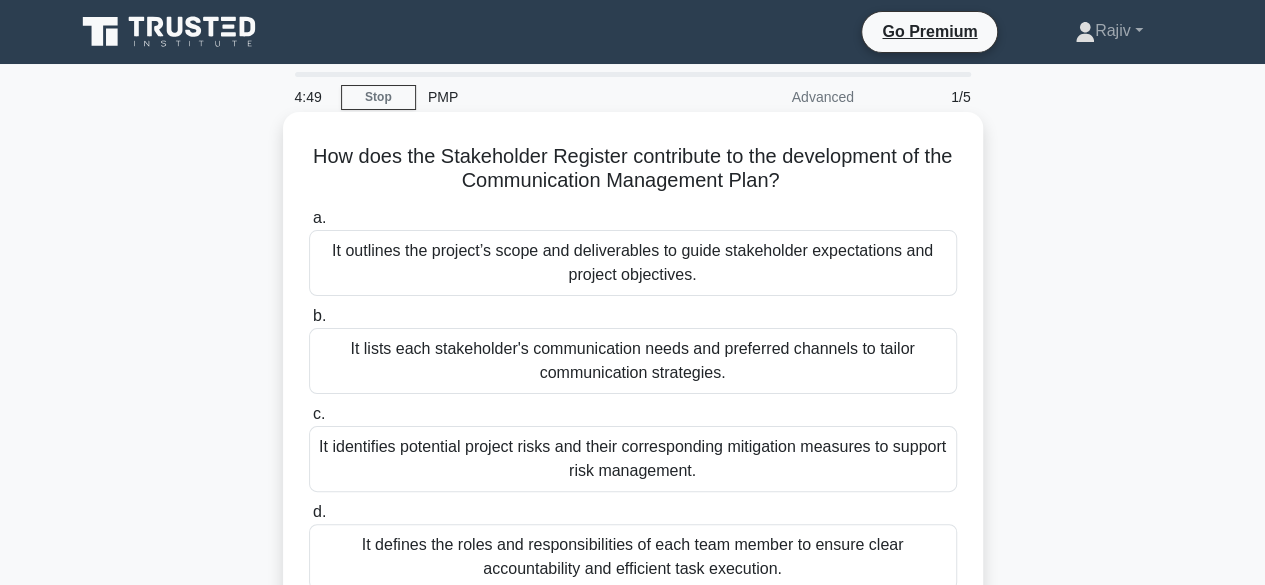 click on "How does the Stakeholder Register contribute to the development of the Communication Management Plan?
.spinner_0XTQ{transform-origin:center;animation:spinner_y6GP .75s linear infinite}@keyframes spinner_y6GP{100%{transform:rotate(360deg)}}" at bounding box center (633, 169) 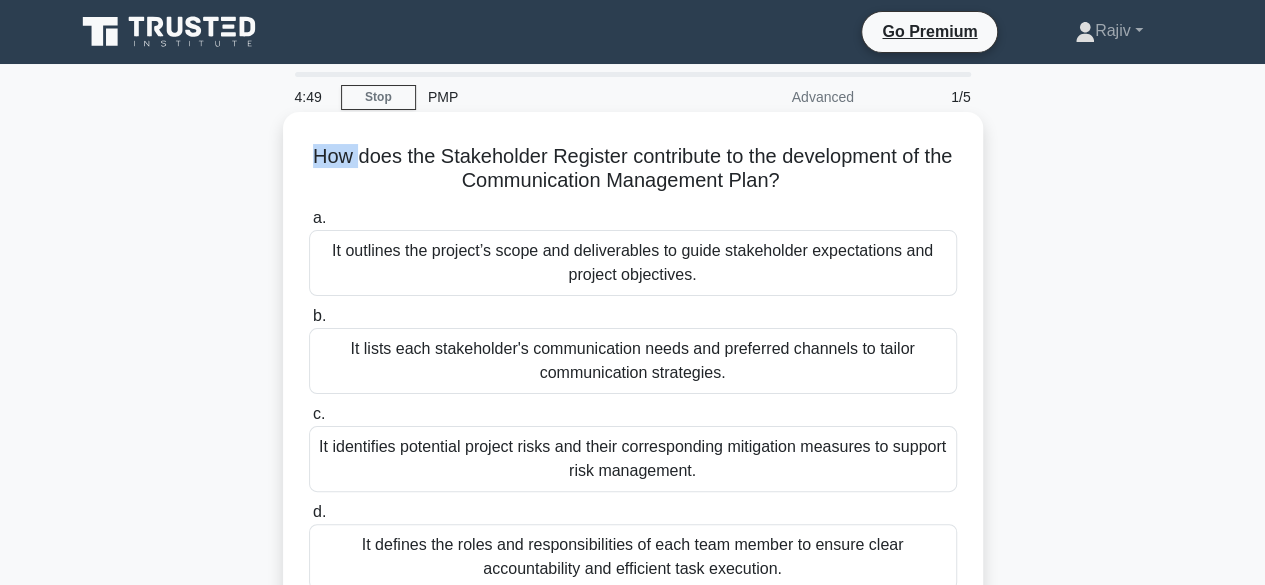 click on "How does the Stakeholder Register contribute to the development of the Communication Management Plan?
.spinner_0XTQ{transform-origin:center;animation:spinner_y6GP .75s linear infinite}@keyframes spinner_y6GP{100%{transform:rotate(360deg)}}" at bounding box center [633, 169] 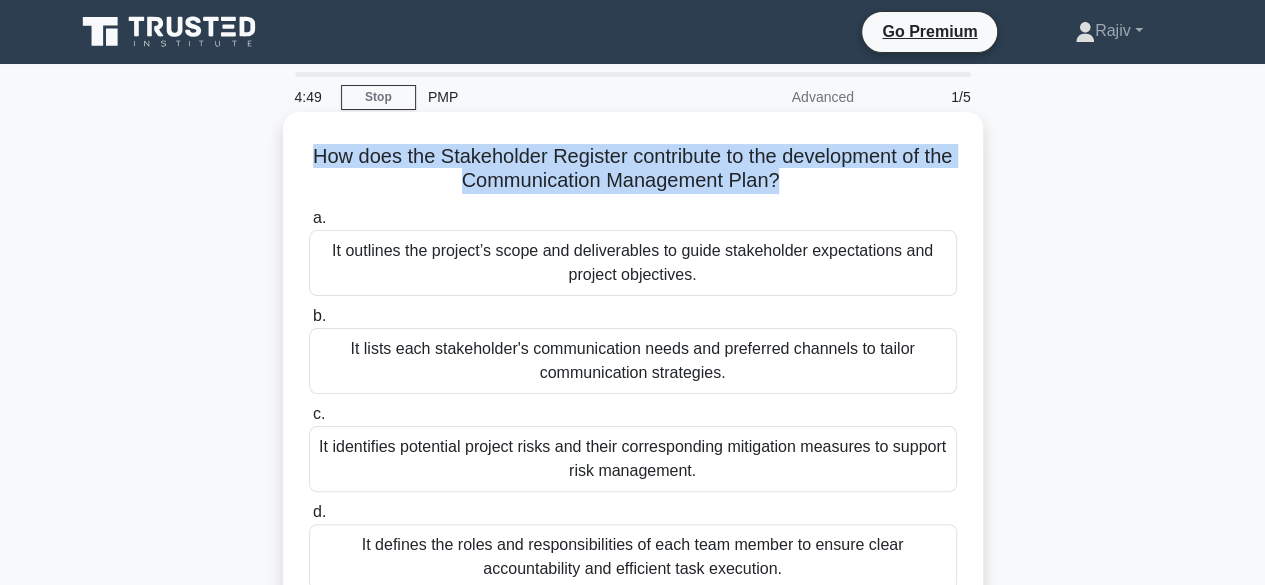 click on "How does the Stakeholder Register contribute to the development of the Communication Management Plan?
.spinner_0XTQ{transform-origin:center;animation:spinner_y6GP .75s linear infinite}@keyframes spinner_y6GP{100%{transform:rotate(360deg)}}" at bounding box center [633, 169] 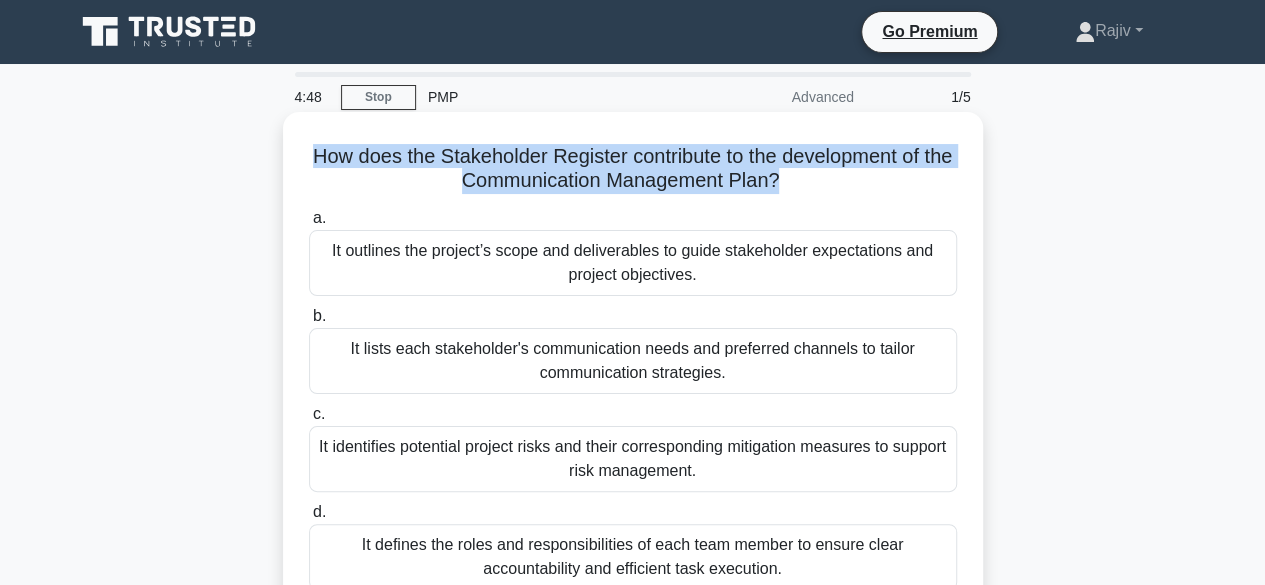 click on "How does the Stakeholder Register contribute to the development of the Communication Management Plan?
.spinner_0XTQ{transform-origin:center;animation:spinner_y6GP .75s linear infinite}@keyframes spinner_y6GP{100%{transform:rotate(360deg)}}" at bounding box center [633, 169] 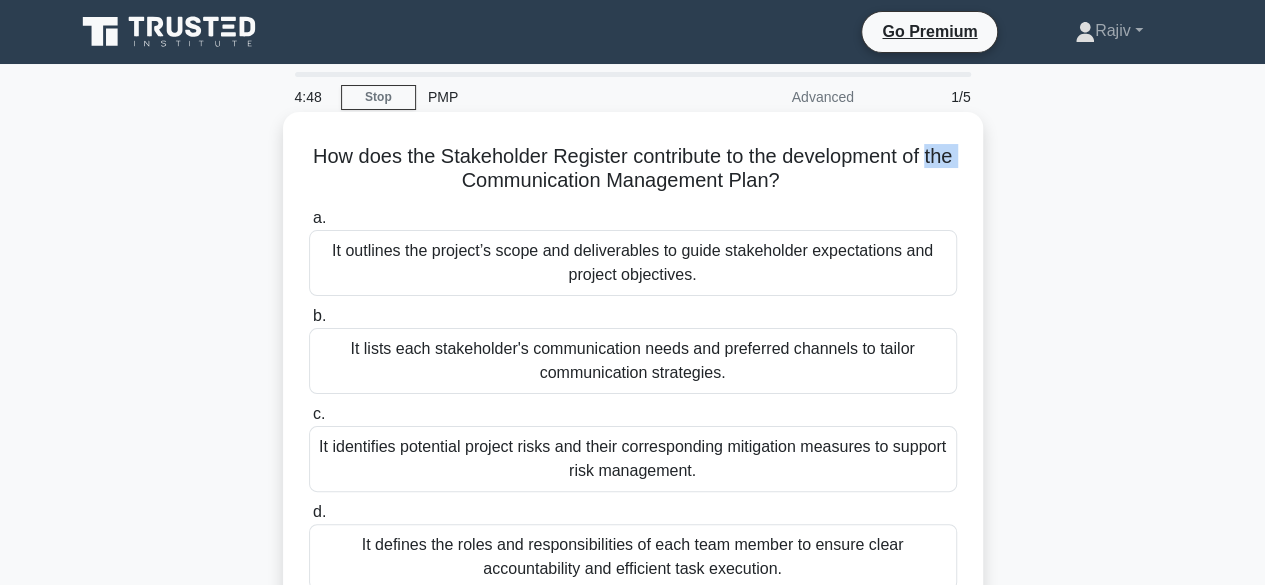 click on "How does the Stakeholder Register contribute to the development of the Communication Management Plan?
.spinner_0XTQ{transform-origin:center;animation:spinner_y6GP .75s linear infinite}@keyframes spinner_y6GP{100%{transform:rotate(360deg)}}" at bounding box center (633, 169) 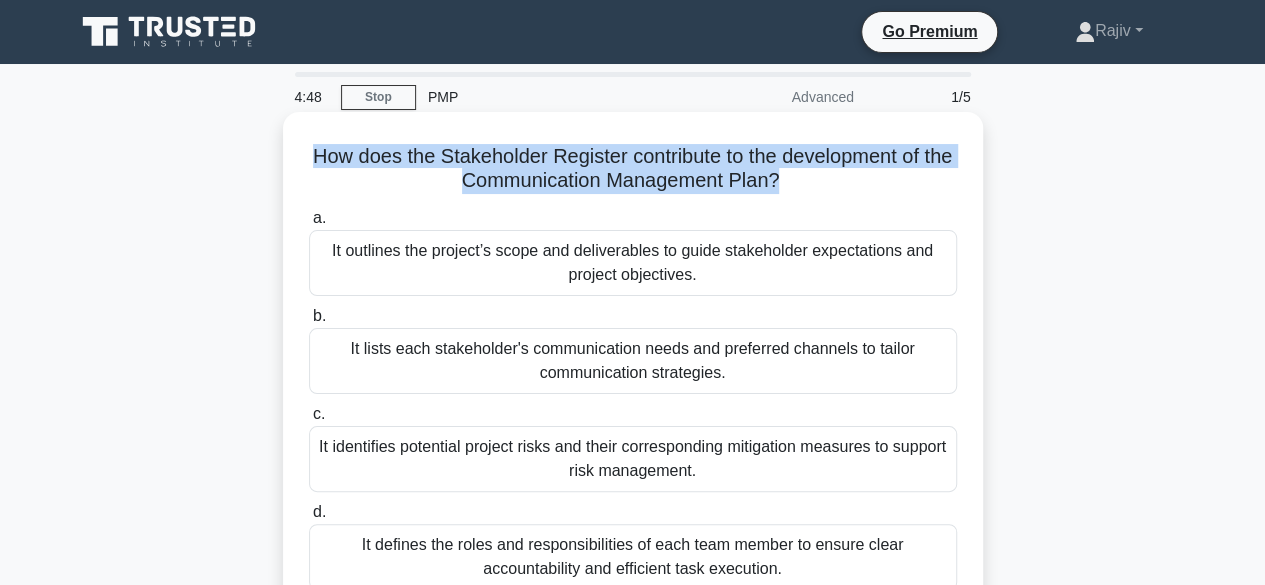 click on "How does the Stakeholder Register contribute to the development of the Communication Management Plan?
.spinner_0XTQ{transform-origin:center;animation:spinner_y6GP .75s linear infinite}@keyframes spinner_y6GP{100%{transform:rotate(360deg)}}" at bounding box center (633, 169) 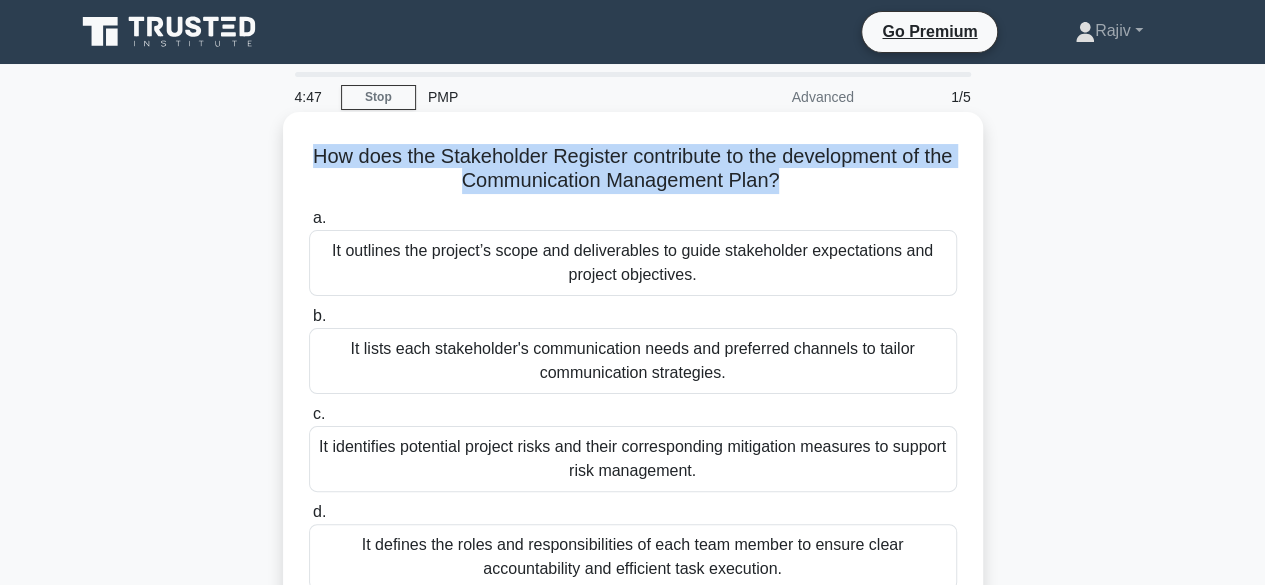 click on "How does the Stakeholder Register contribute to the development of the Communication Management Plan?
.spinner_0XTQ{transform-origin:center;animation:spinner_y6GP .75s linear infinite}@keyframes spinner_y6GP{100%{transform:rotate(360deg)}}" at bounding box center (633, 169) 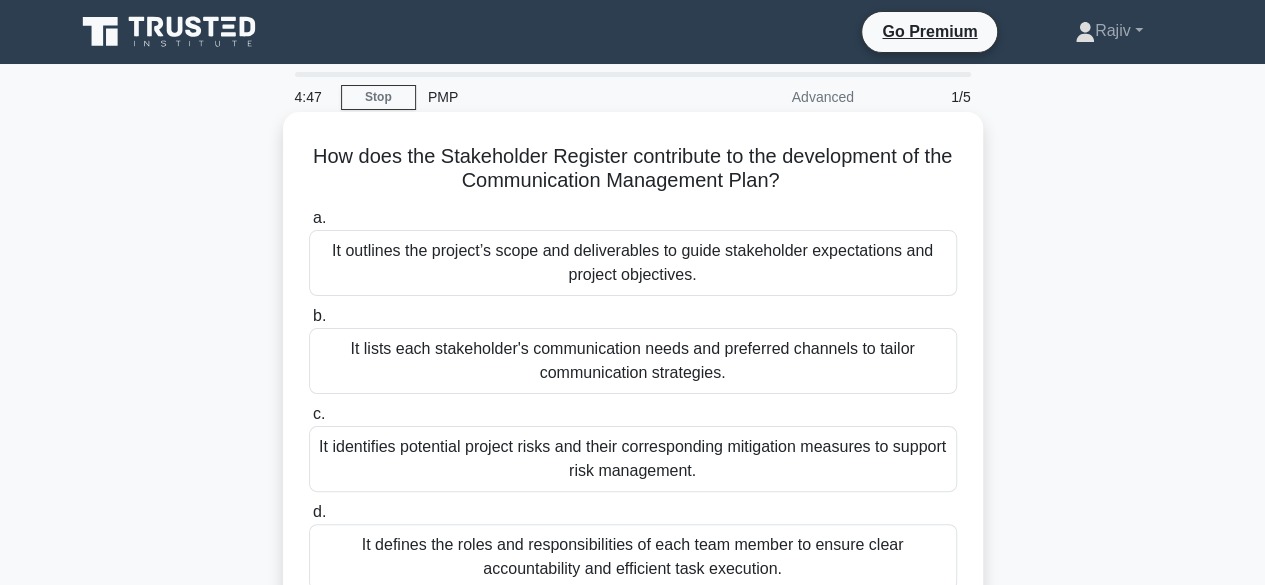 click on "How does the Stakeholder Register contribute to the development of the Communication Management Plan?
.spinner_0XTQ{transform-origin:center;animation:spinner_y6GP .75s linear infinite}@keyframes spinner_y6GP{100%{transform:rotate(360deg)}}
a.
It outlines the project’s scope and deliverables to guide stakeholder expectations and project objectives." at bounding box center [633, 365] 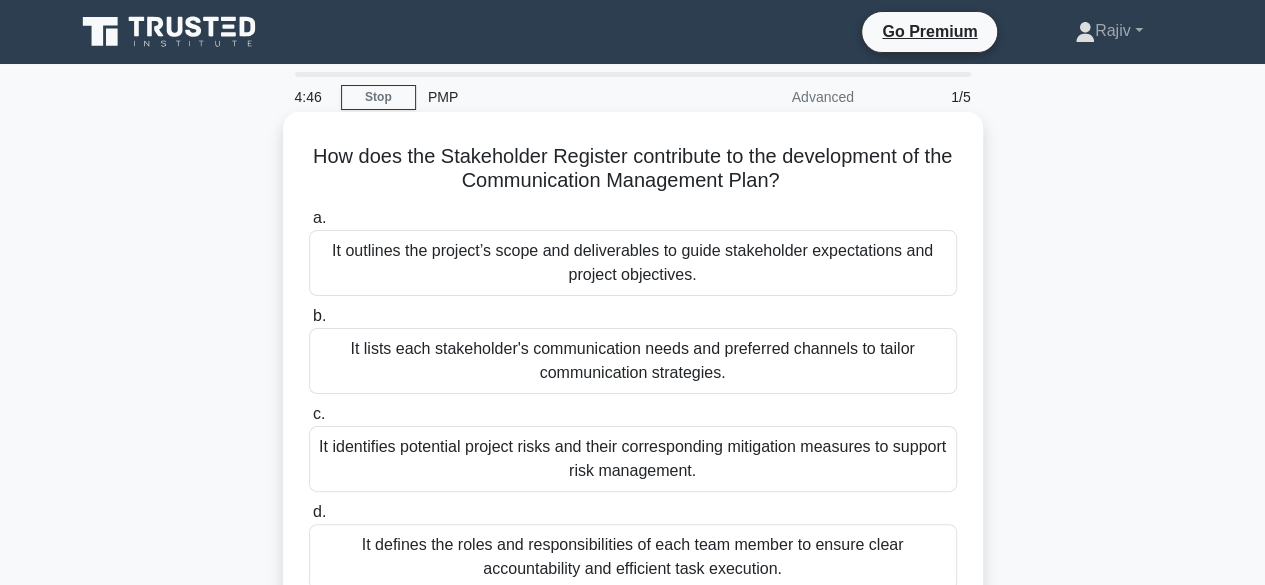 click on "How does the Stakeholder Register contribute to the development of the Communication Management Plan?
.spinner_0XTQ{transform-origin:center;animation:spinner_y6GP .75s linear infinite}@keyframes spinner_y6GP{100%{transform:rotate(360deg)}}
a.
It outlines the project’s scope and deliverables to guide stakeholder expectations and project objectives." at bounding box center [633, 365] 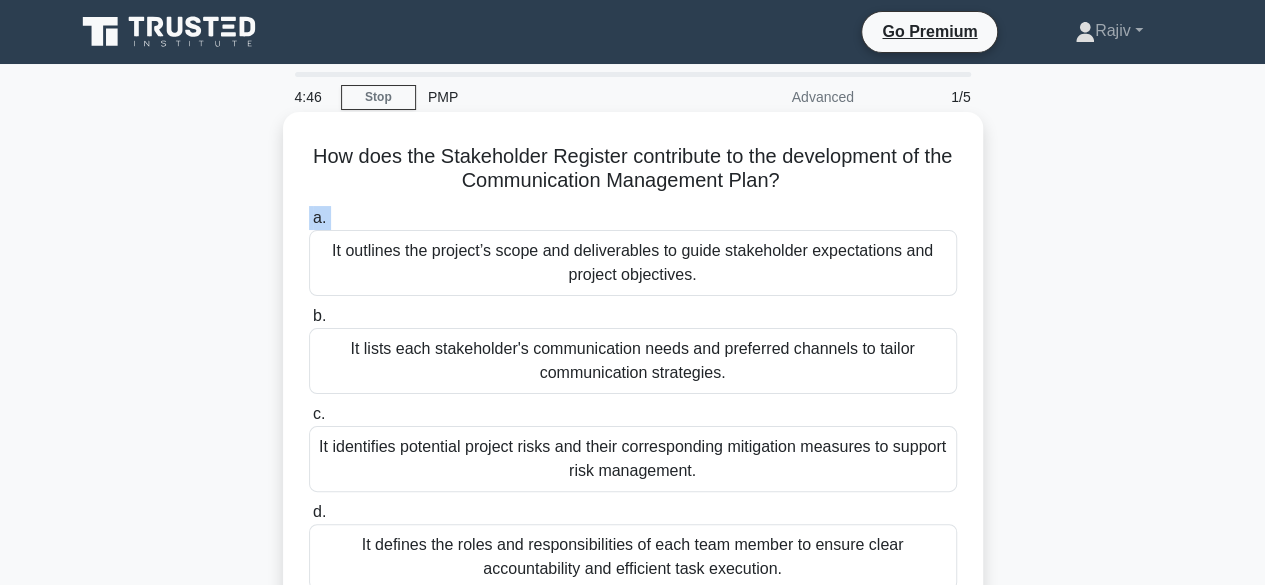 click on "How does the Stakeholder Register contribute to the development of the Communication Management Plan?
.spinner_0XTQ{transform-origin:center;animation:spinner_y6GP .75s linear infinite}@keyframes spinner_y6GP{100%{transform:rotate(360deg)}}
a.
It outlines the project’s scope and deliverables to guide stakeholder expectations and project objectives." at bounding box center (633, 365) 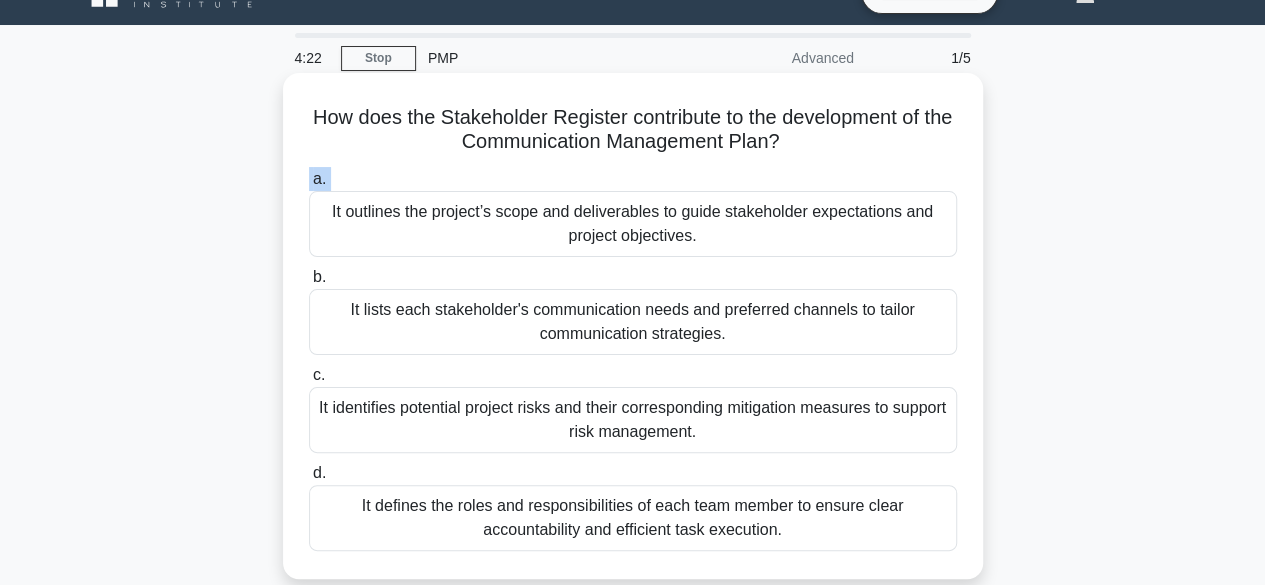 scroll, scrollTop: 40, scrollLeft: 0, axis: vertical 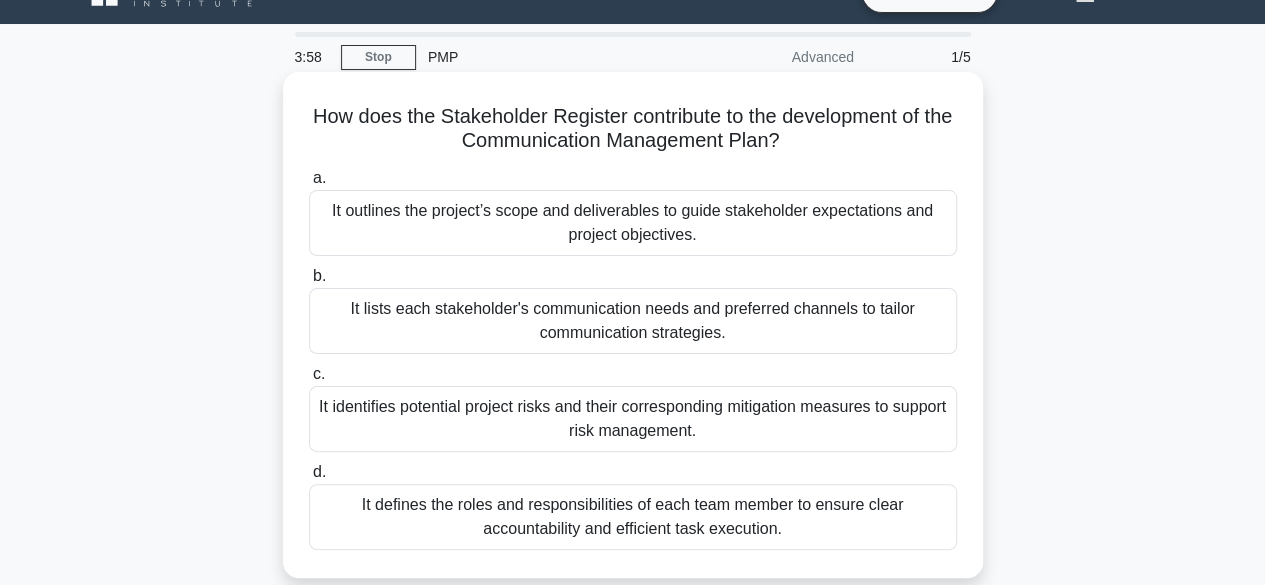 click on "It defines the roles and responsibilities of each team member to ensure clear accountability and efficient task execution." at bounding box center [633, 517] 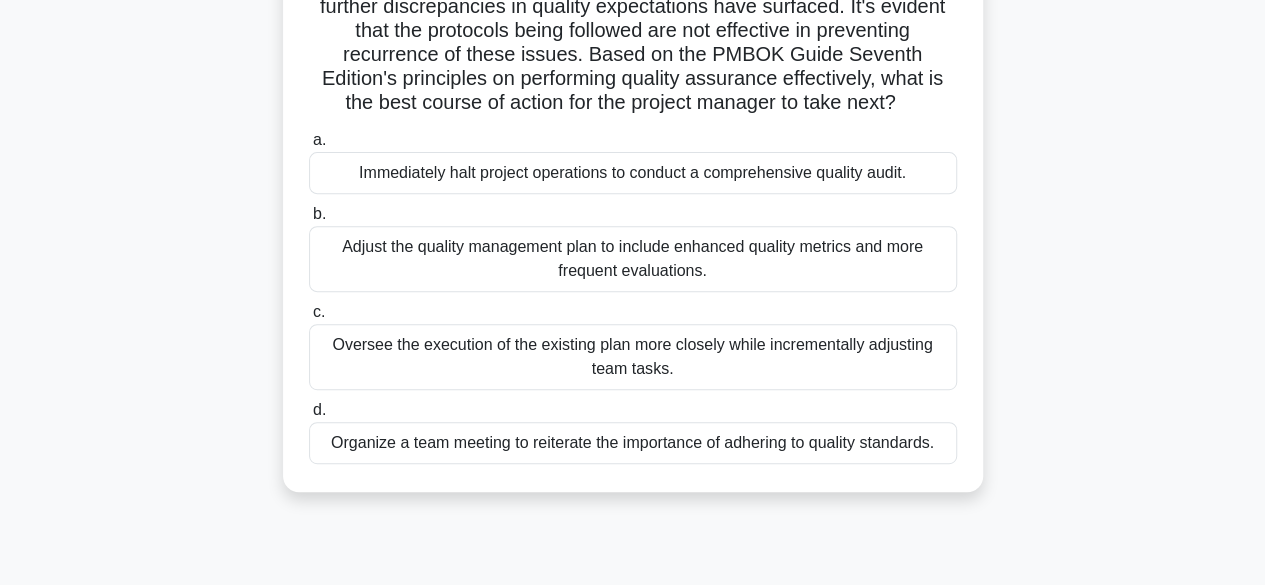 scroll, scrollTop: 319, scrollLeft: 0, axis: vertical 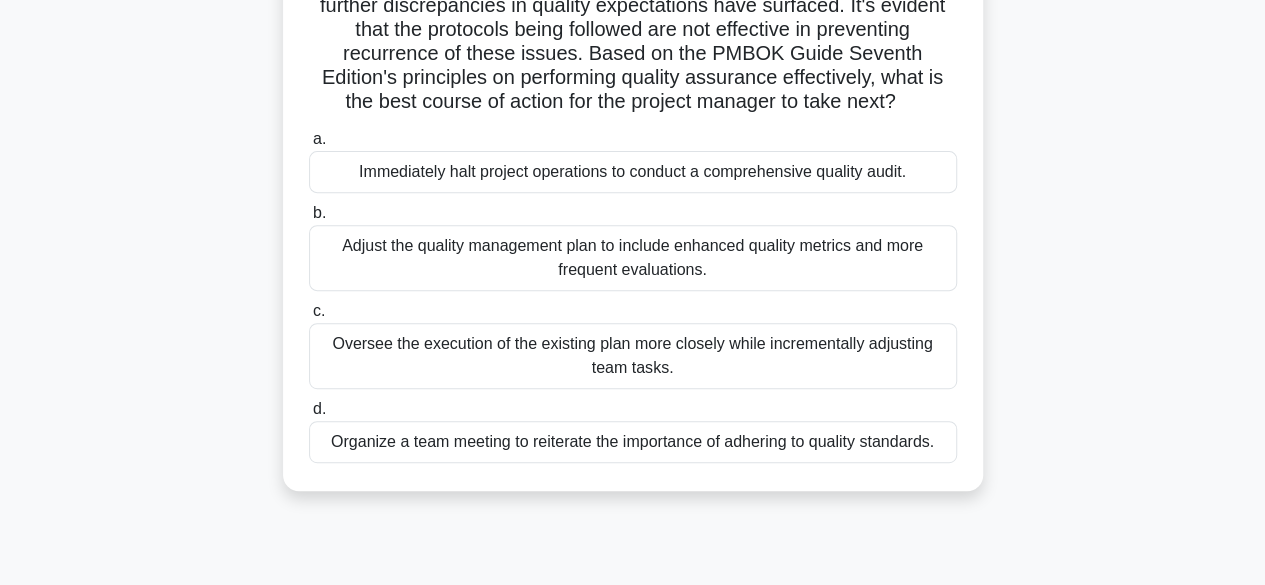 click on "Adjust the quality management plan to include enhanced quality metrics and more frequent evaluations." at bounding box center (633, 258) 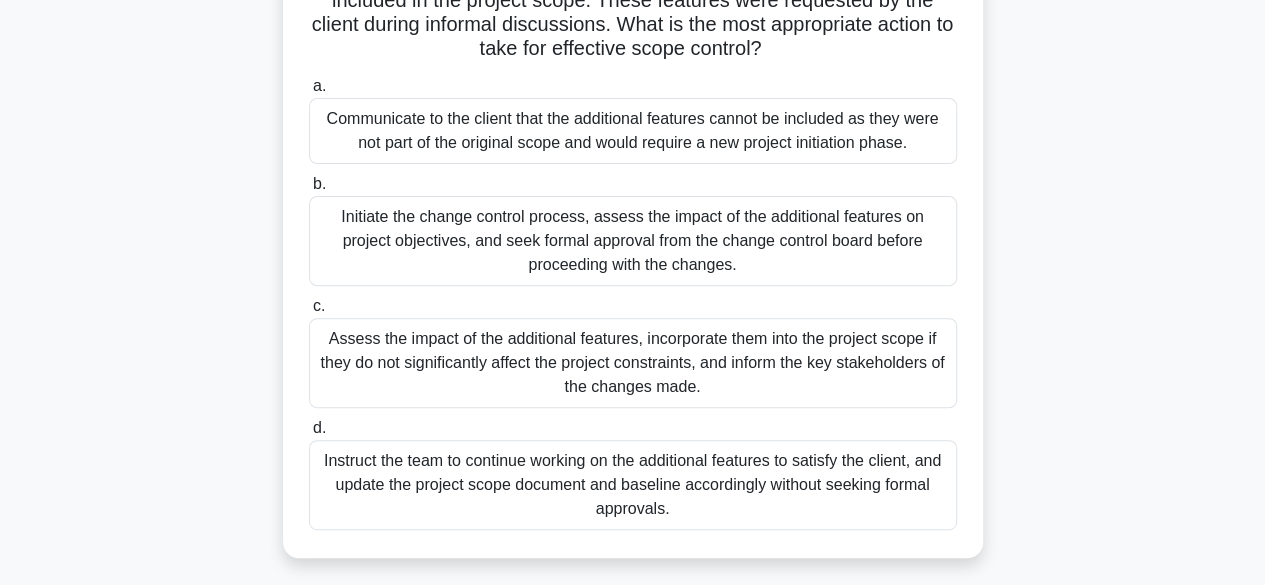 scroll, scrollTop: 211, scrollLeft: 0, axis: vertical 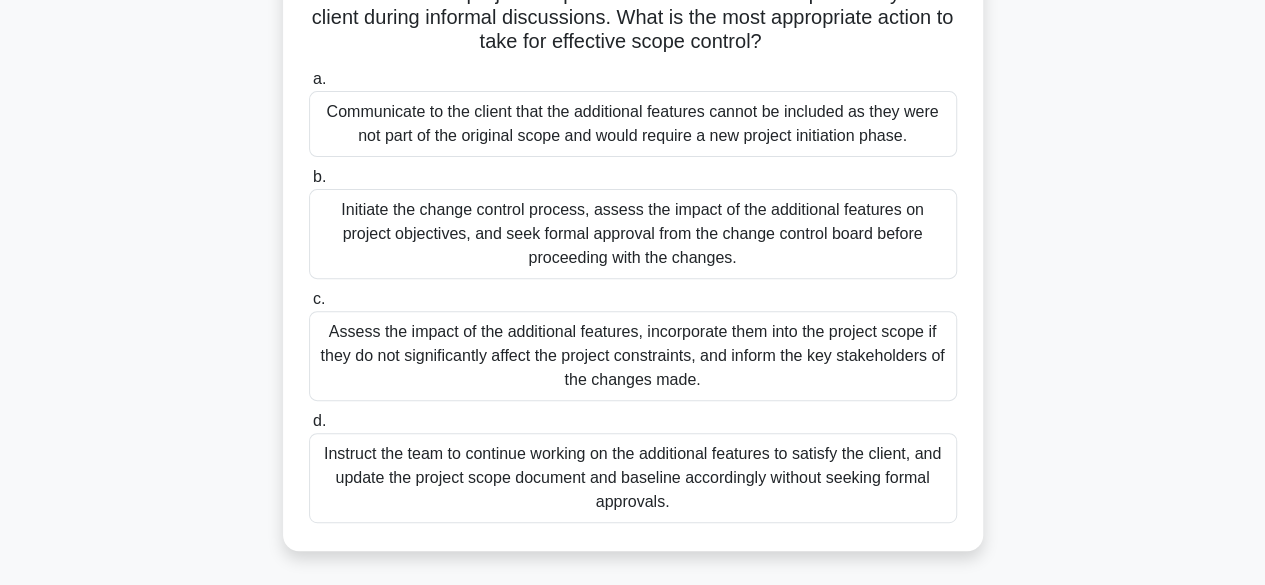 click on "Initiate the change control process, assess the impact of the additional features on project objectives, and seek formal approval from the change control board before proceeding with the changes." at bounding box center [633, 234] 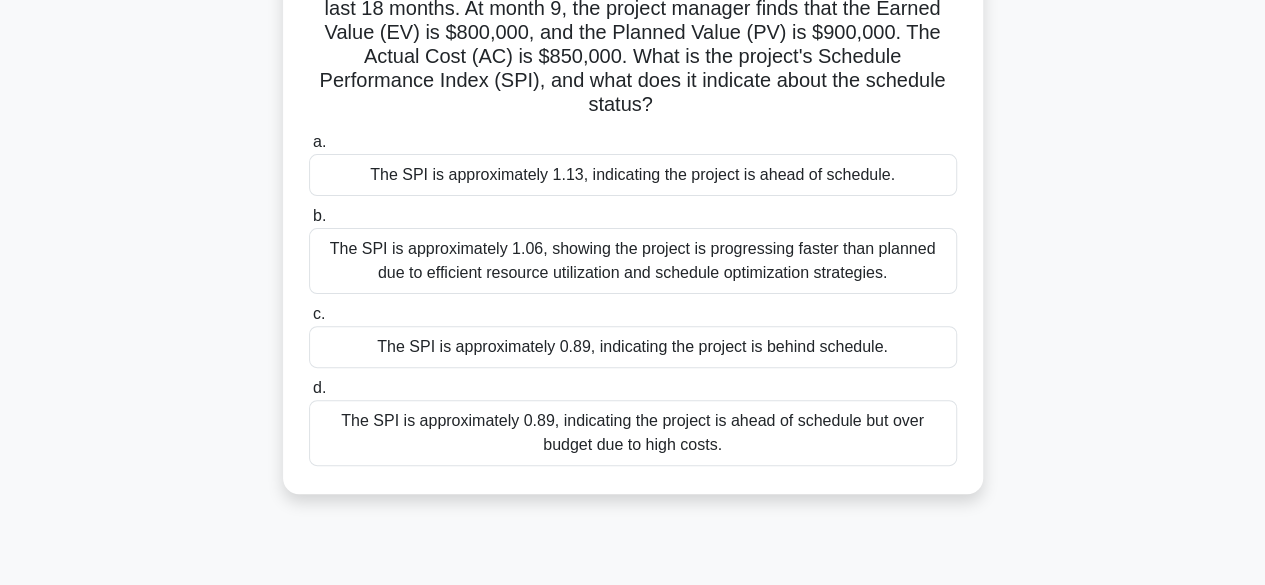 scroll, scrollTop: 174, scrollLeft: 0, axis: vertical 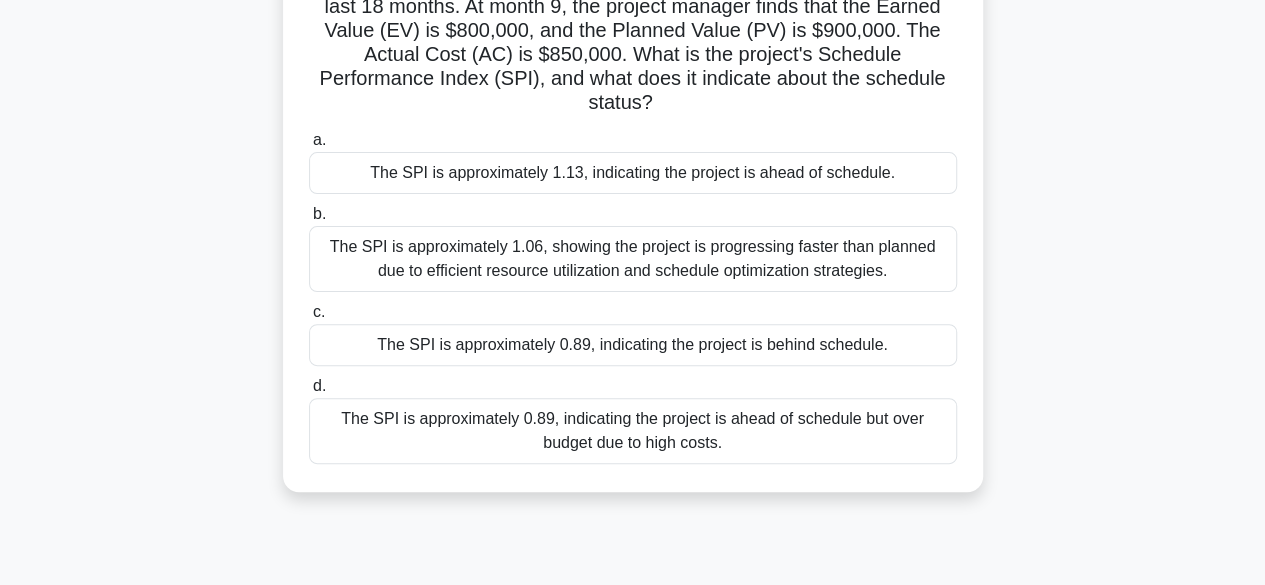 click on "The SPI is approximately 0.89, indicating the project is behind schedule." at bounding box center (633, 345) 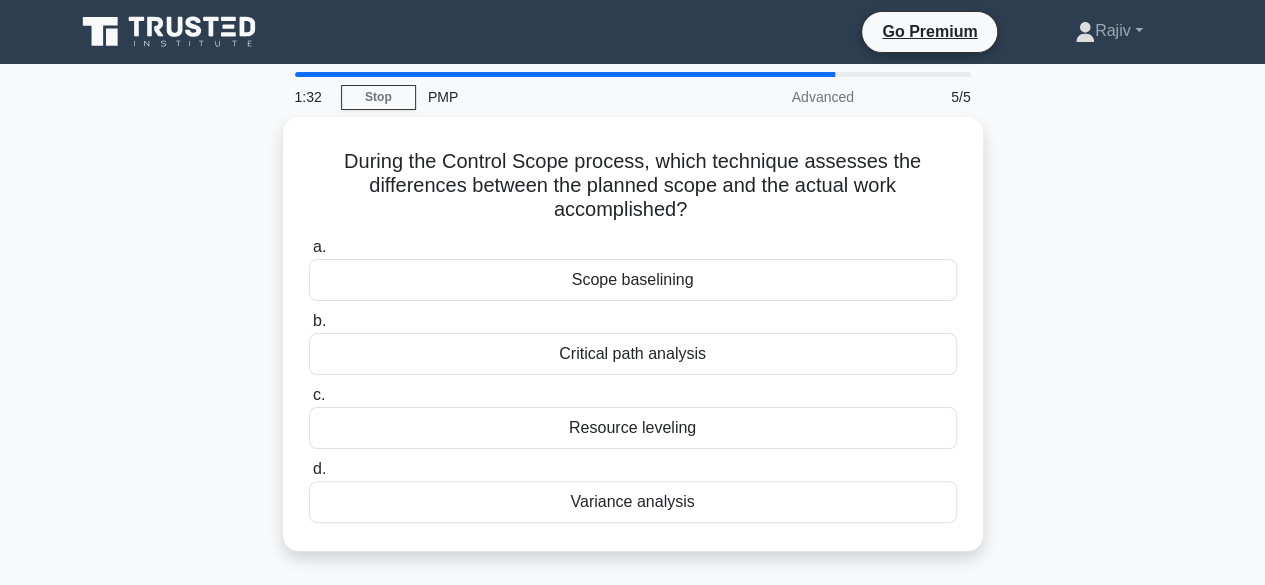 scroll, scrollTop: 8, scrollLeft: 0, axis: vertical 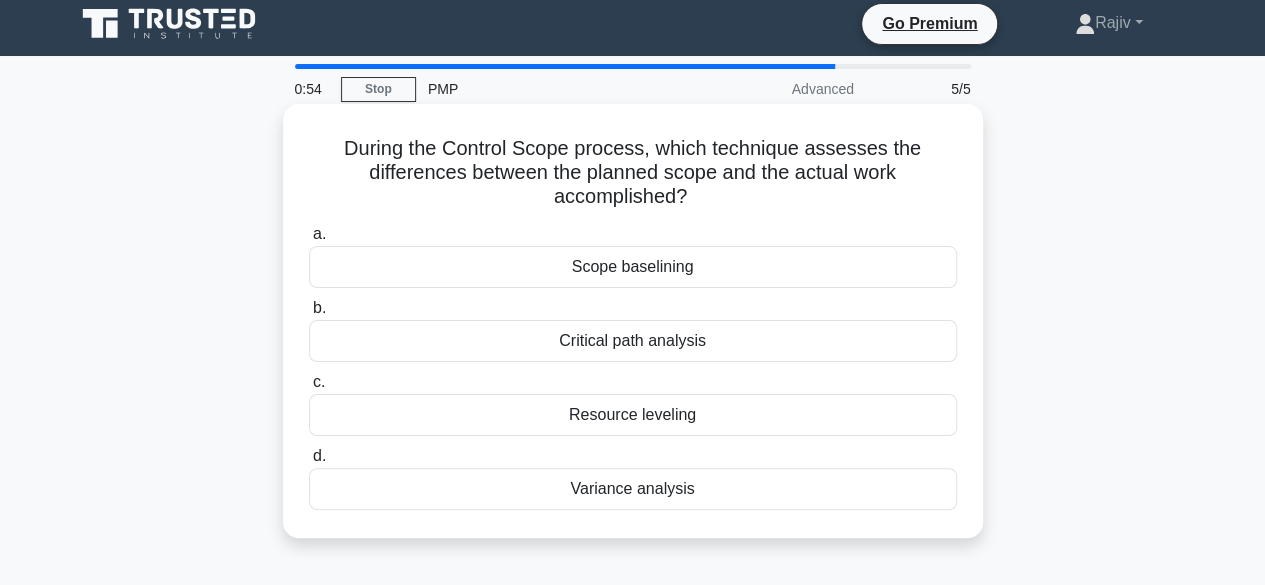click on "Variance analysis" at bounding box center (633, 489) 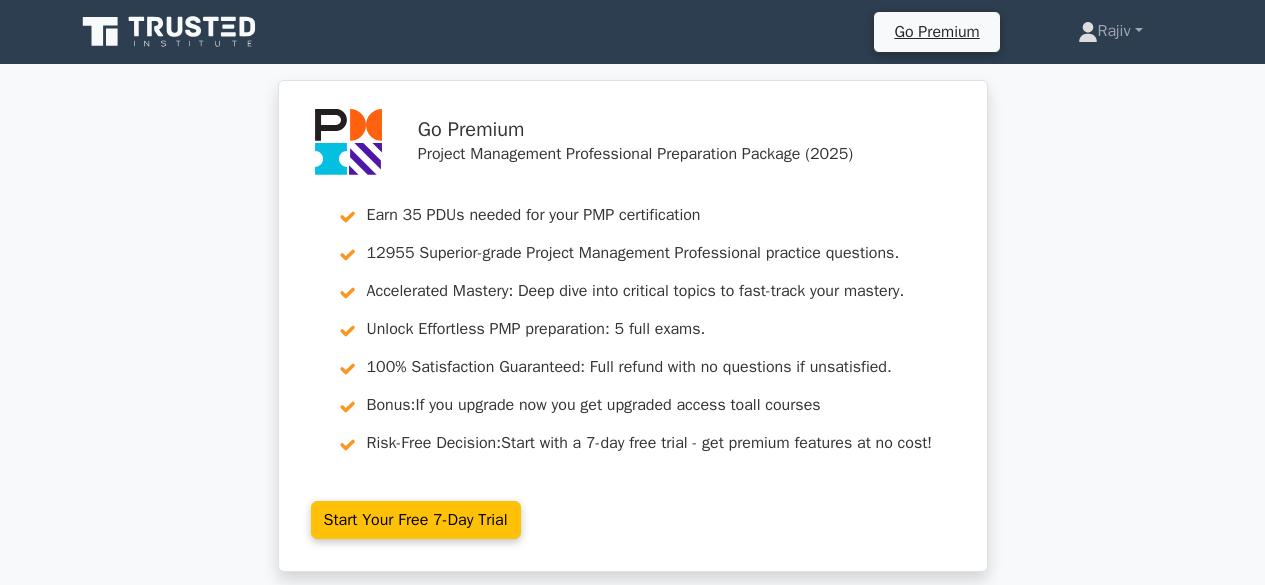 scroll, scrollTop: 538, scrollLeft: 0, axis: vertical 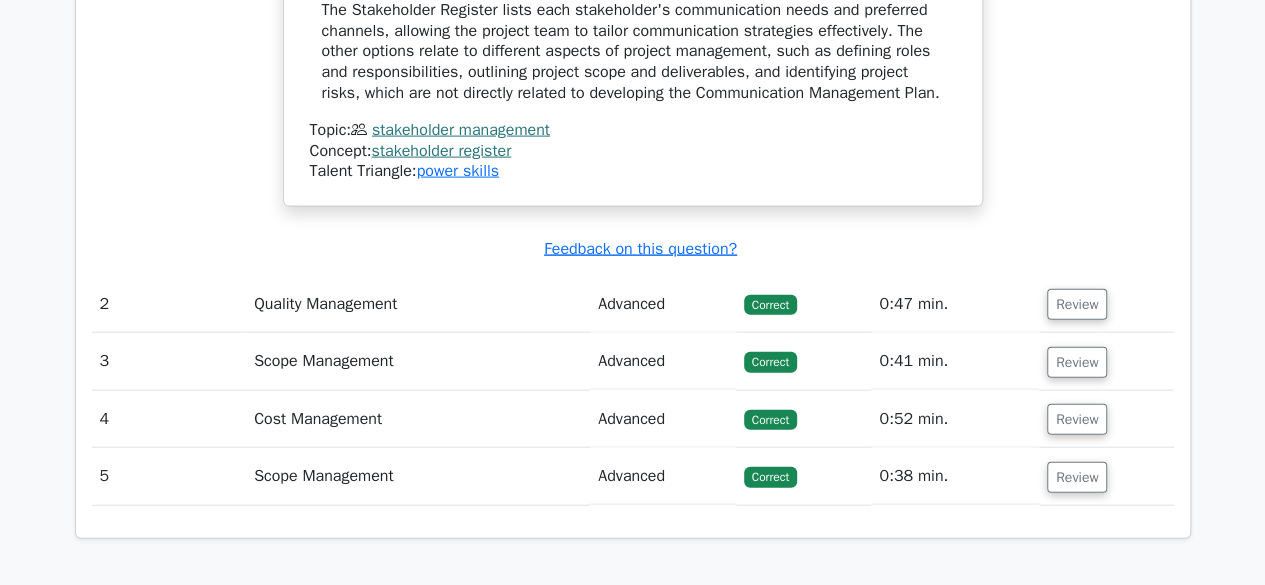 click on "Review" at bounding box center (1106, 419) 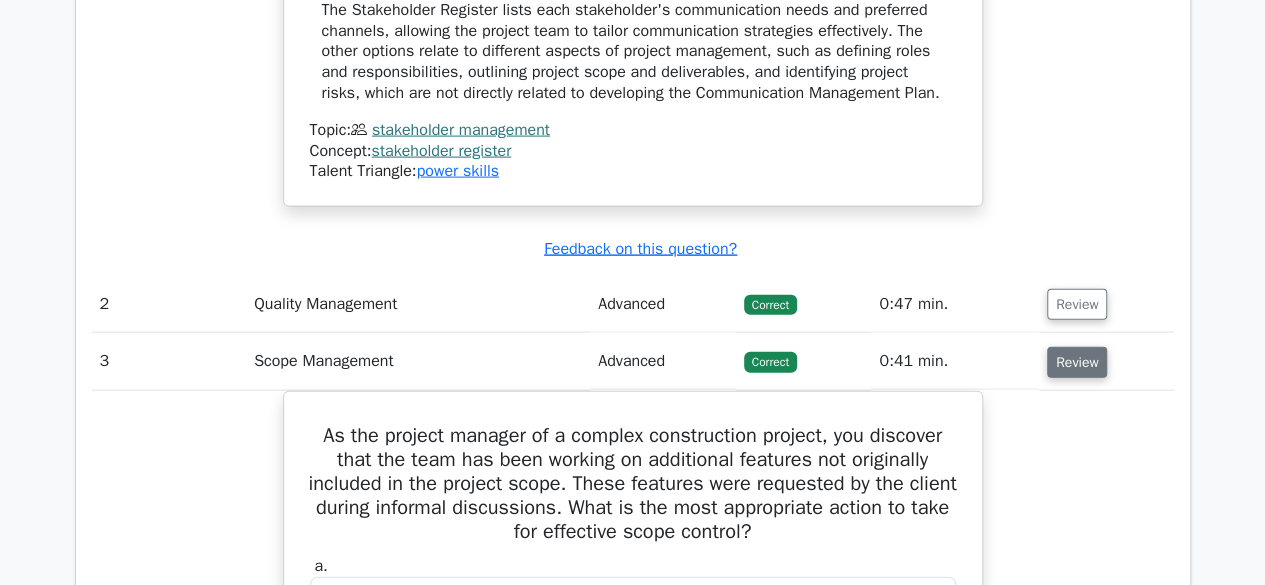 click on "Review" at bounding box center [1077, 362] 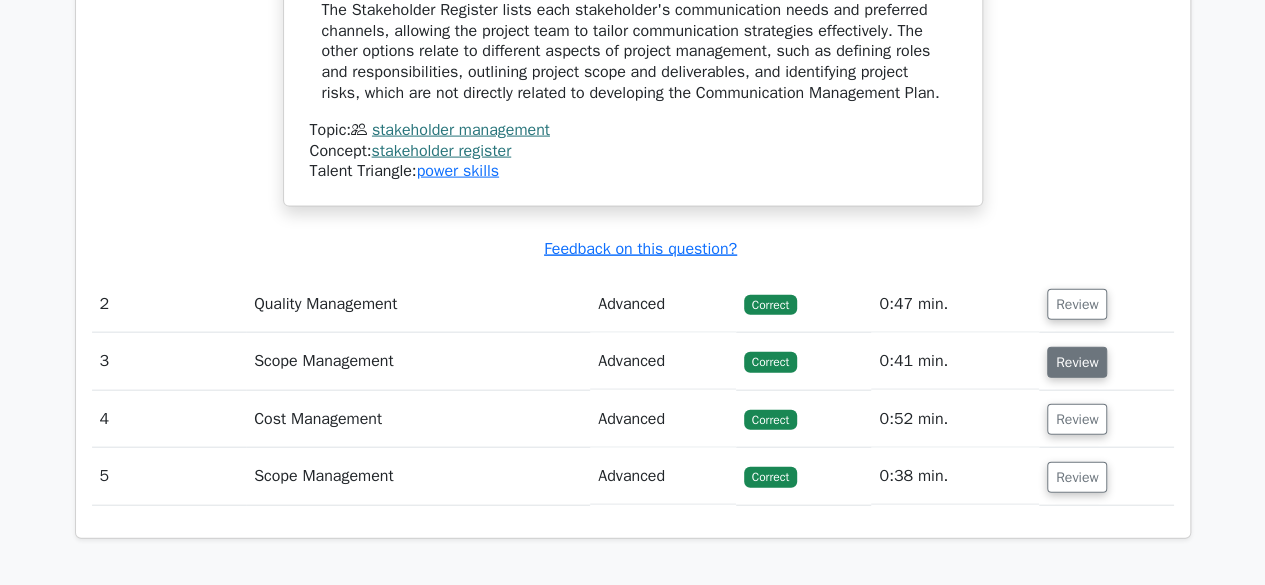 click on "Review" at bounding box center [1077, 362] 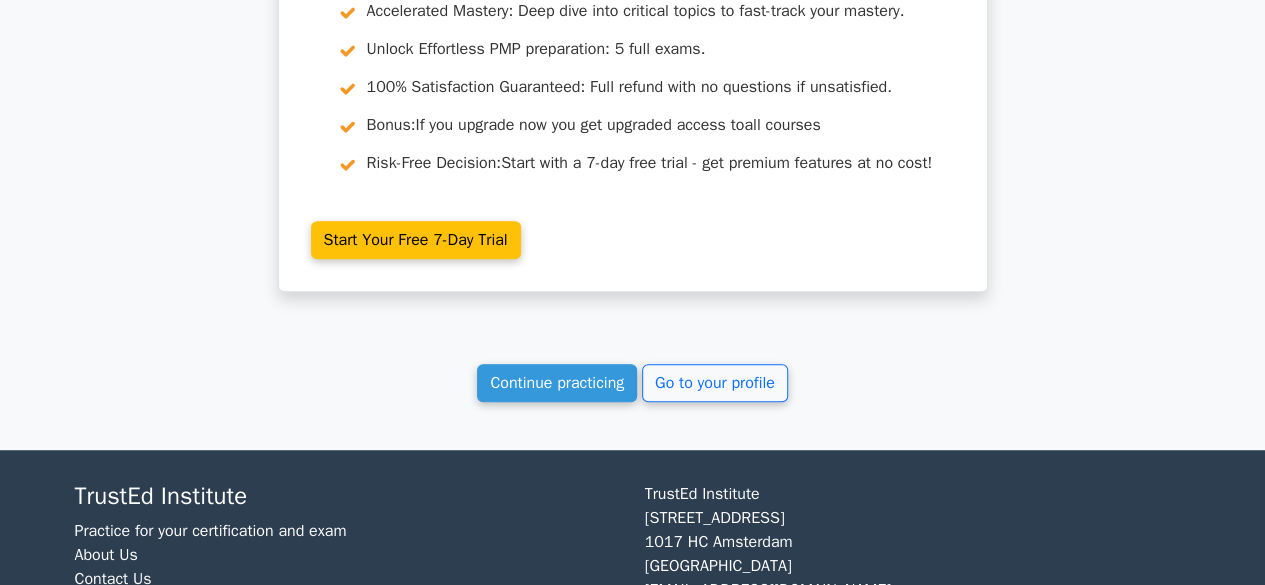scroll, scrollTop: 4330, scrollLeft: 0, axis: vertical 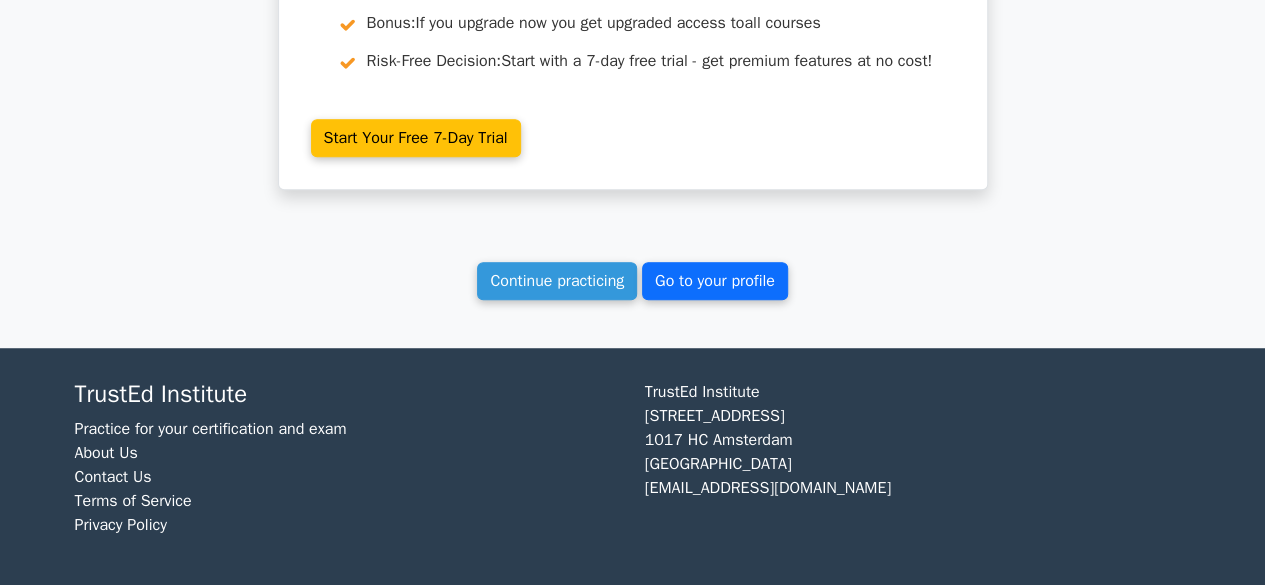 click on "Go to your profile" at bounding box center [715, 281] 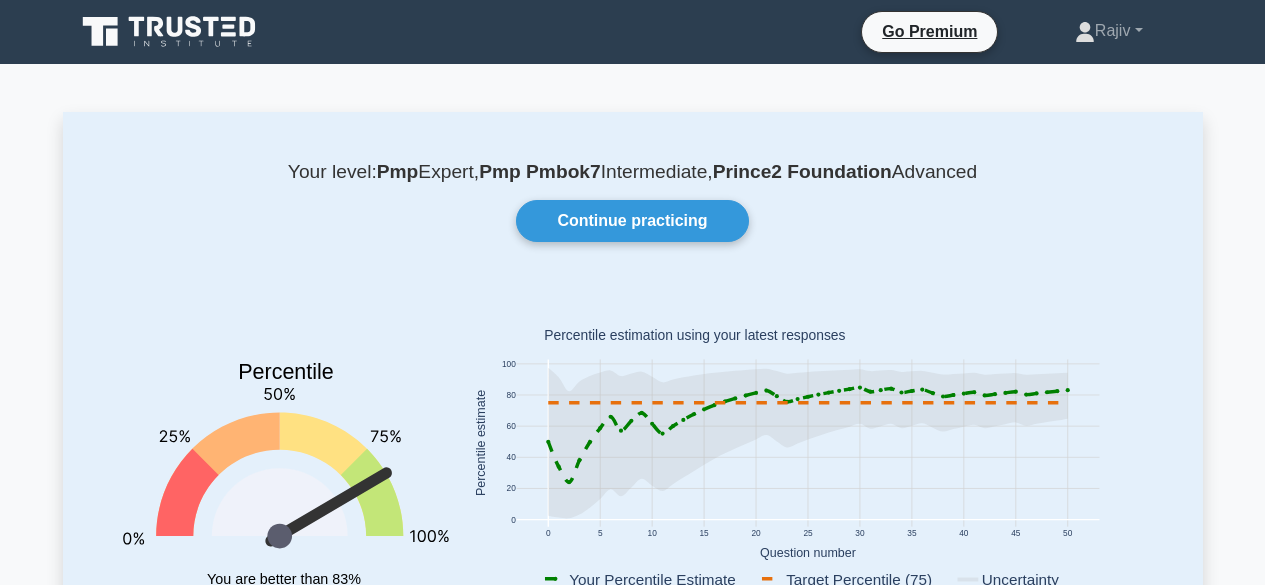 scroll, scrollTop: 21, scrollLeft: 0, axis: vertical 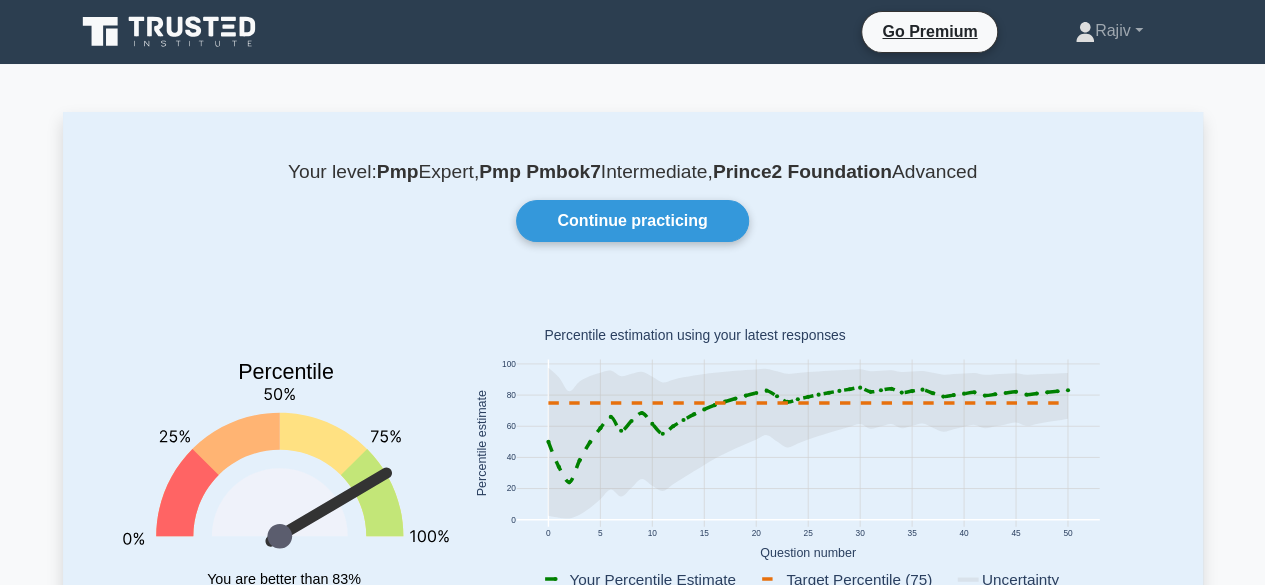 click on "Your level:
Pmp  Expert,  Pmp Pmbok7  Intermediate,  Prince2 Foundation  Advanced
Continue practicing
Percentile
You are better than 83%
of all  users
0 5 10 15 0" at bounding box center [633, 413] 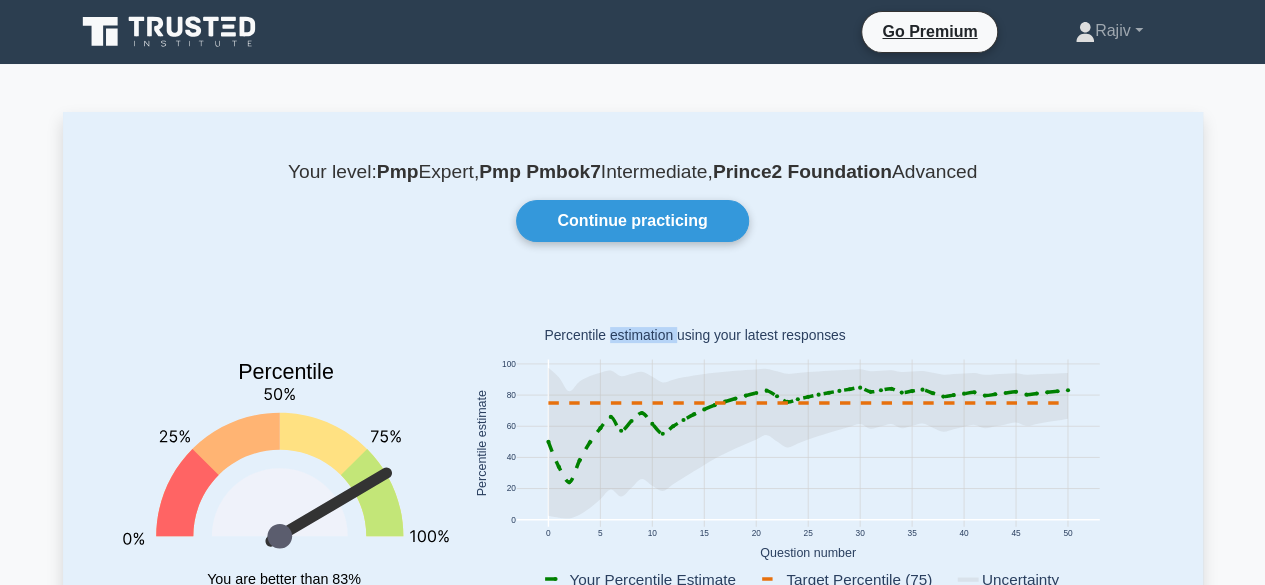 click on "Your level:
Pmp  Expert,  Pmp Pmbok7  Intermediate,  Prince2 Foundation  Advanced
Continue practicing
Percentile
You are better than 83%
of all  users
0 5 10 15 0" at bounding box center (633, 413) 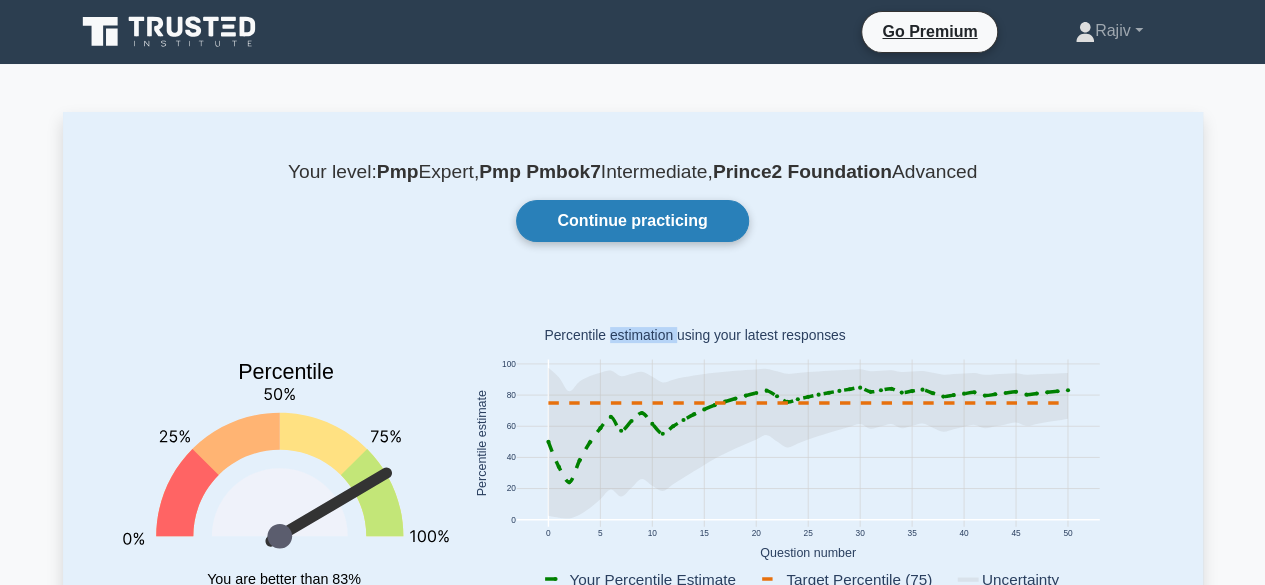 click on "Continue practicing" at bounding box center (632, 221) 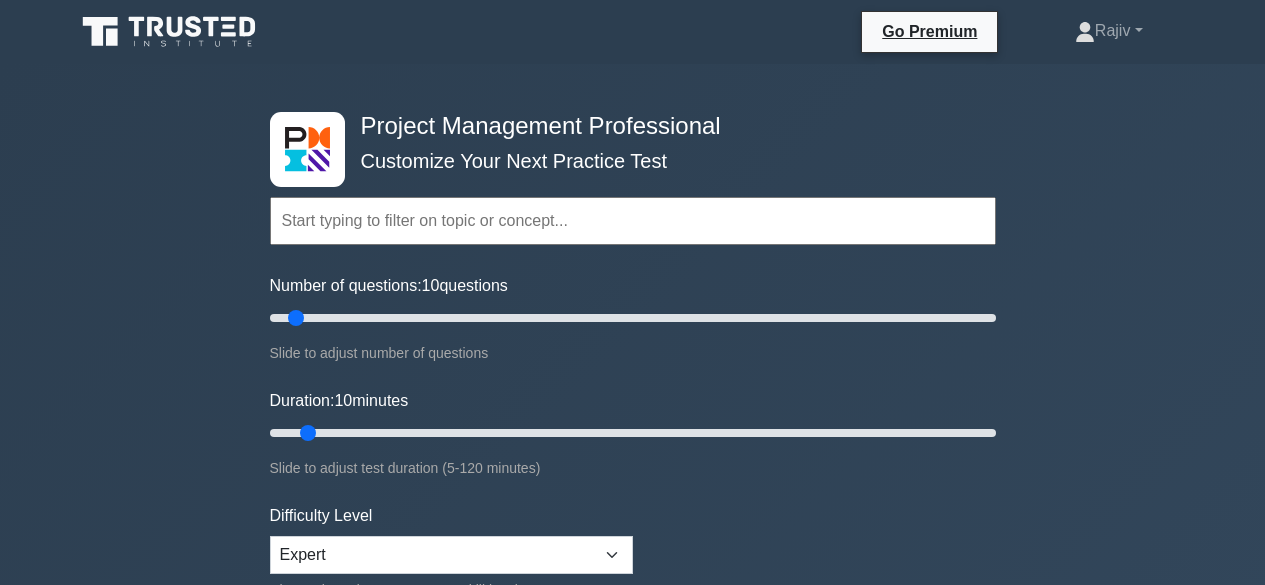 scroll, scrollTop: 0, scrollLeft: 0, axis: both 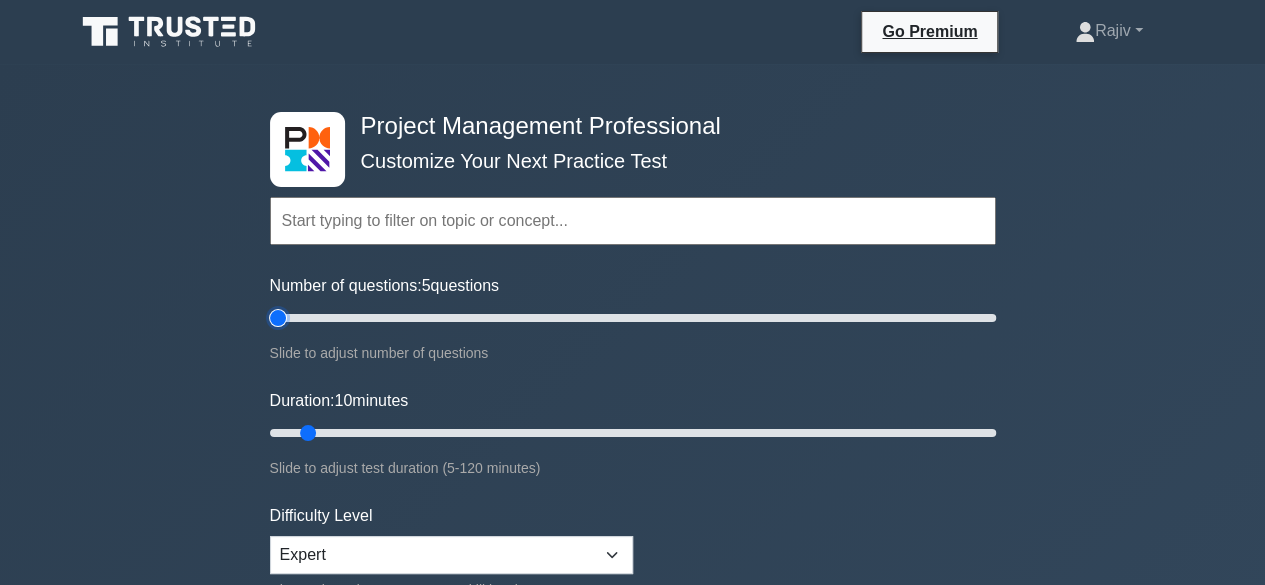 type on "5" 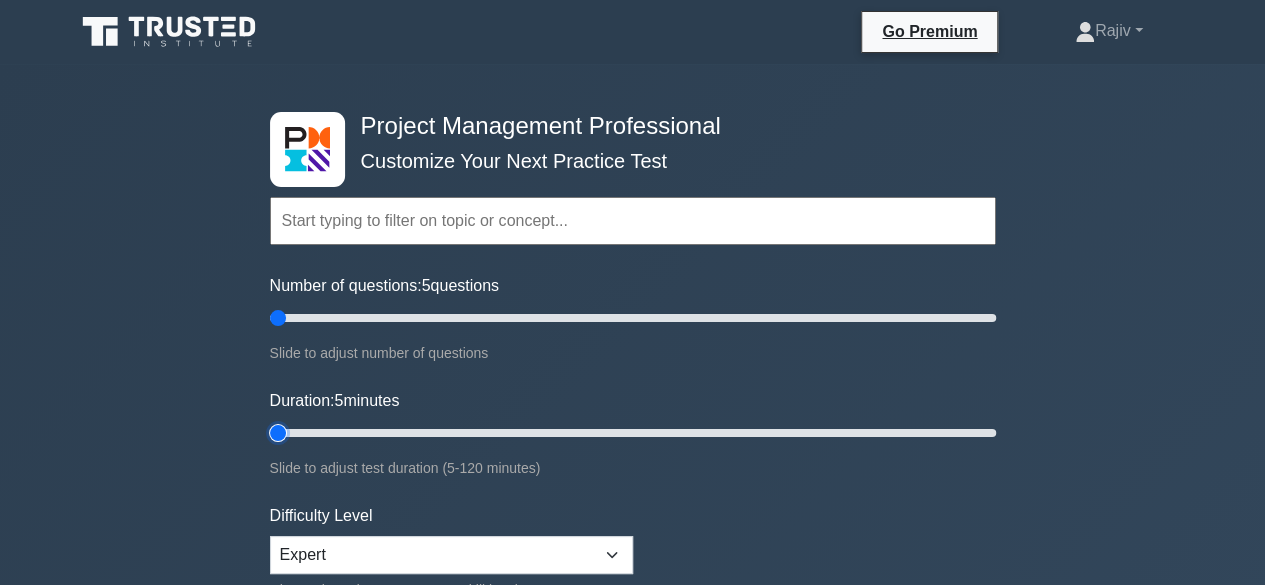 type on "5" 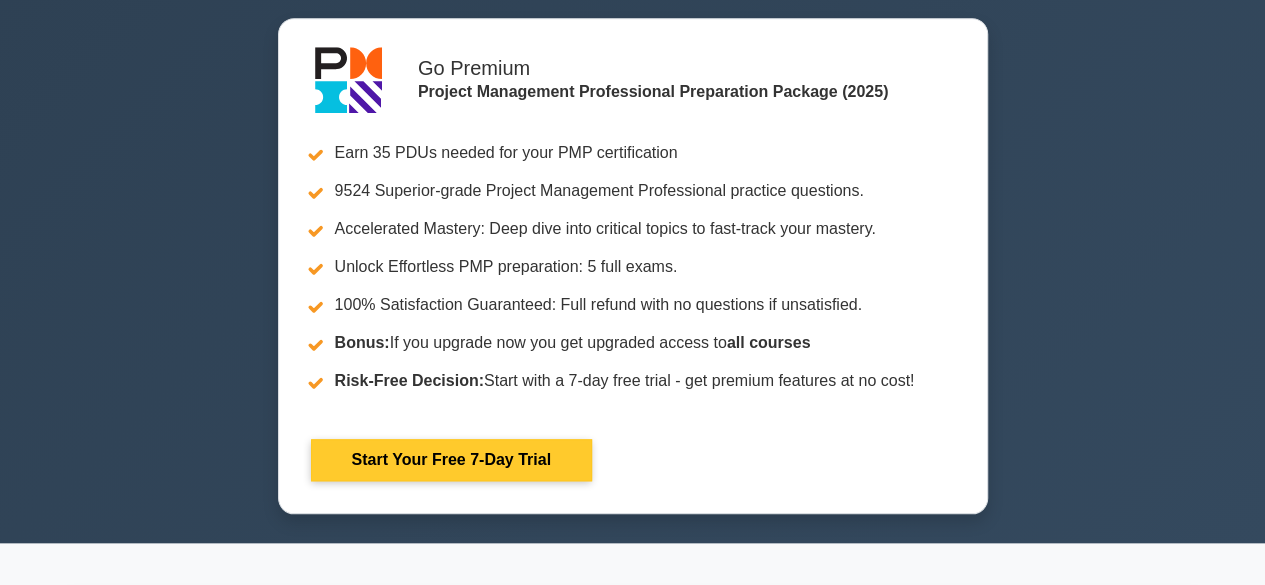 scroll, scrollTop: 780, scrollLeft: 0, axis: vertical 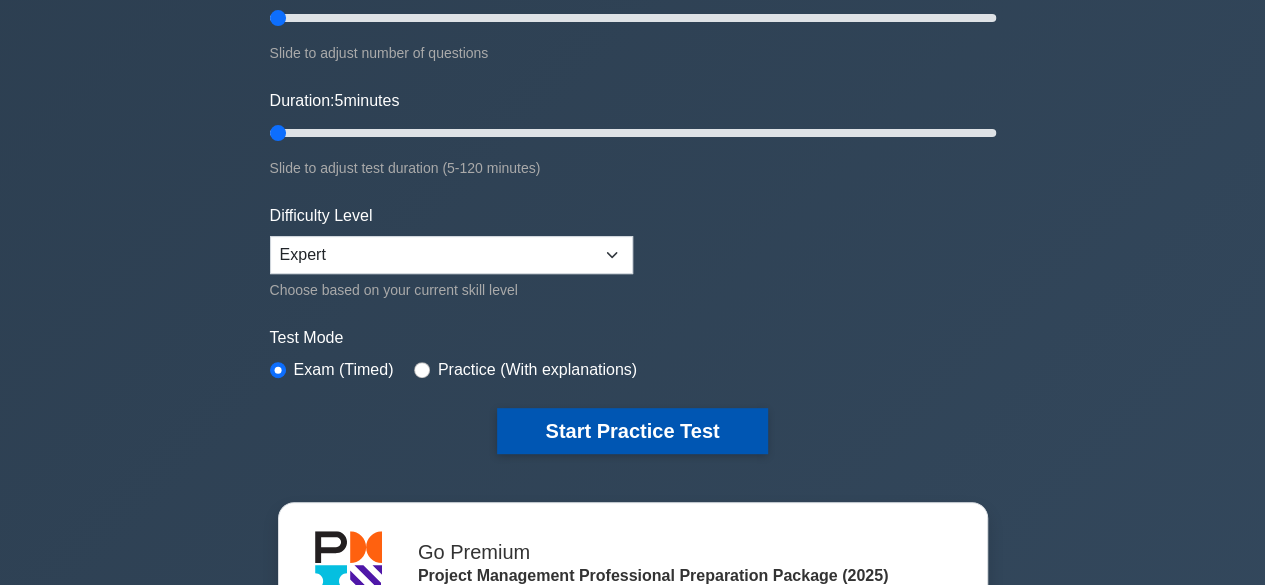 click on "Start Practice Test" at bounding box center [632, 431] 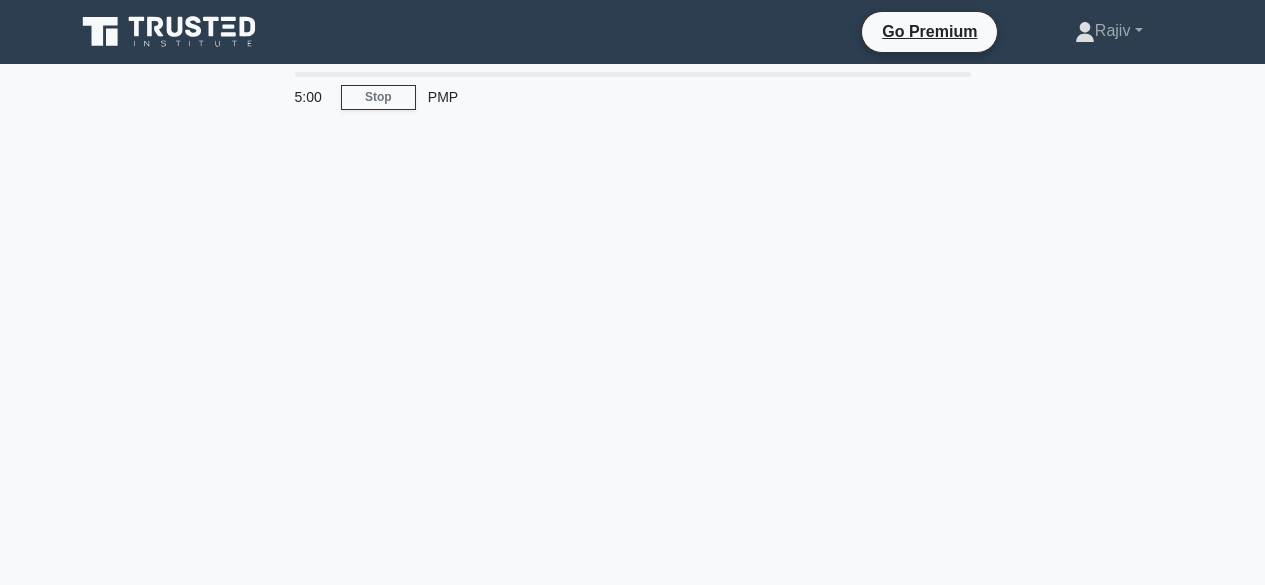 scroll, scrollTop: 0, scrollLeft: 0, axis: both 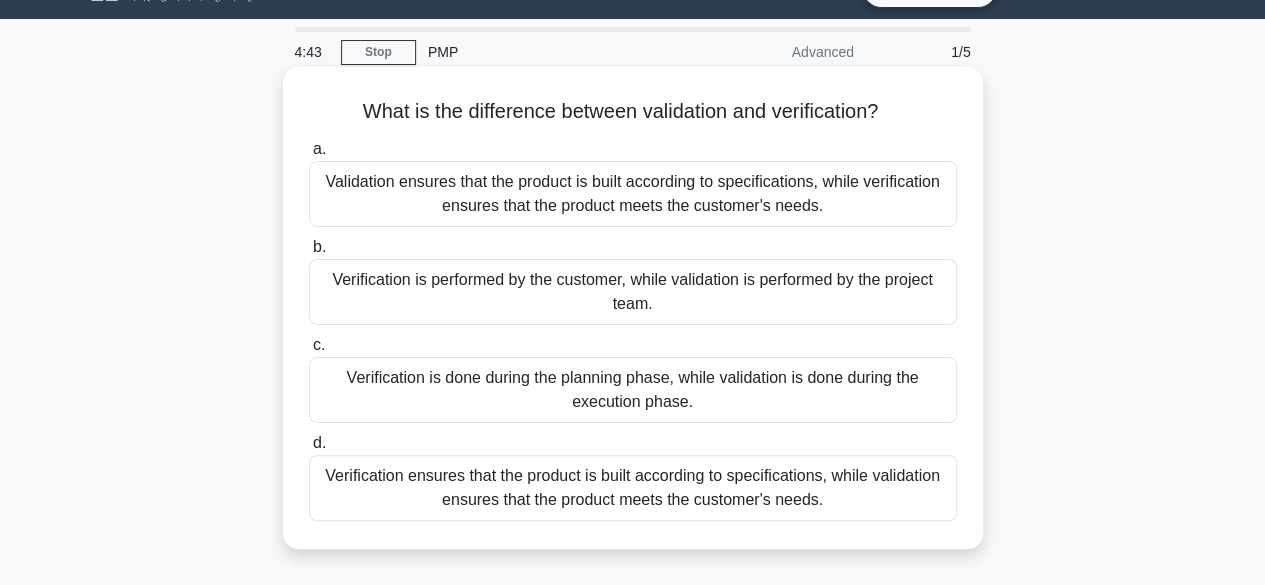click on "Verification ensures that the product is built according to specifications, while validation ensures that the product meets the customer's needs." at bounding box center (633, 488) 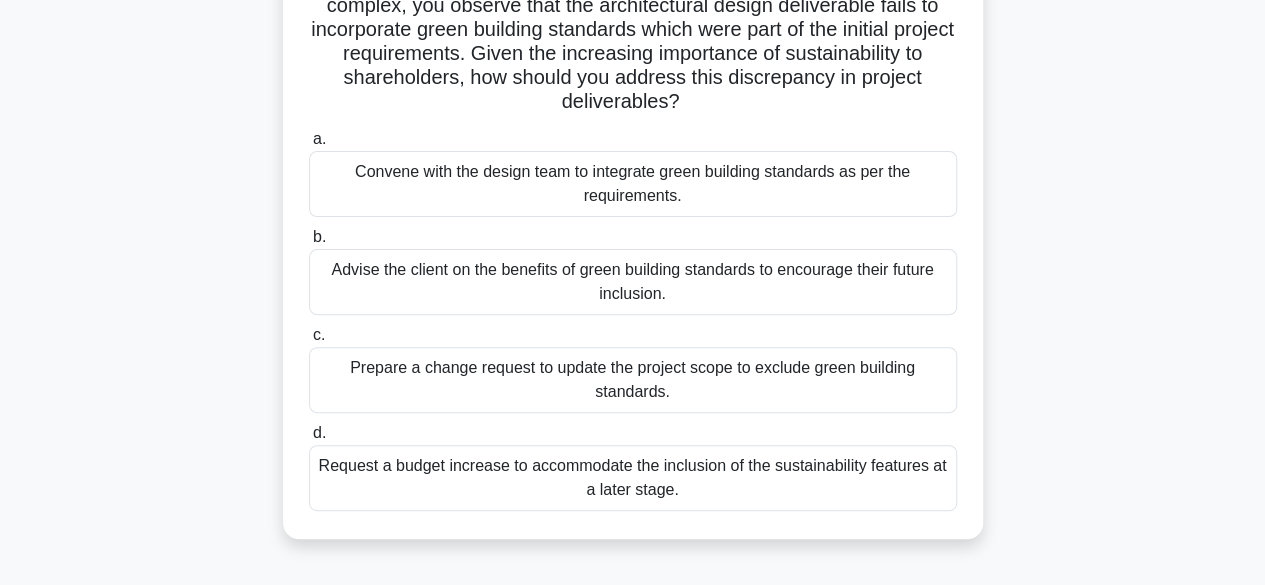 scroll, scrollTop: 176, scrollLeft: 0, axis: vertical 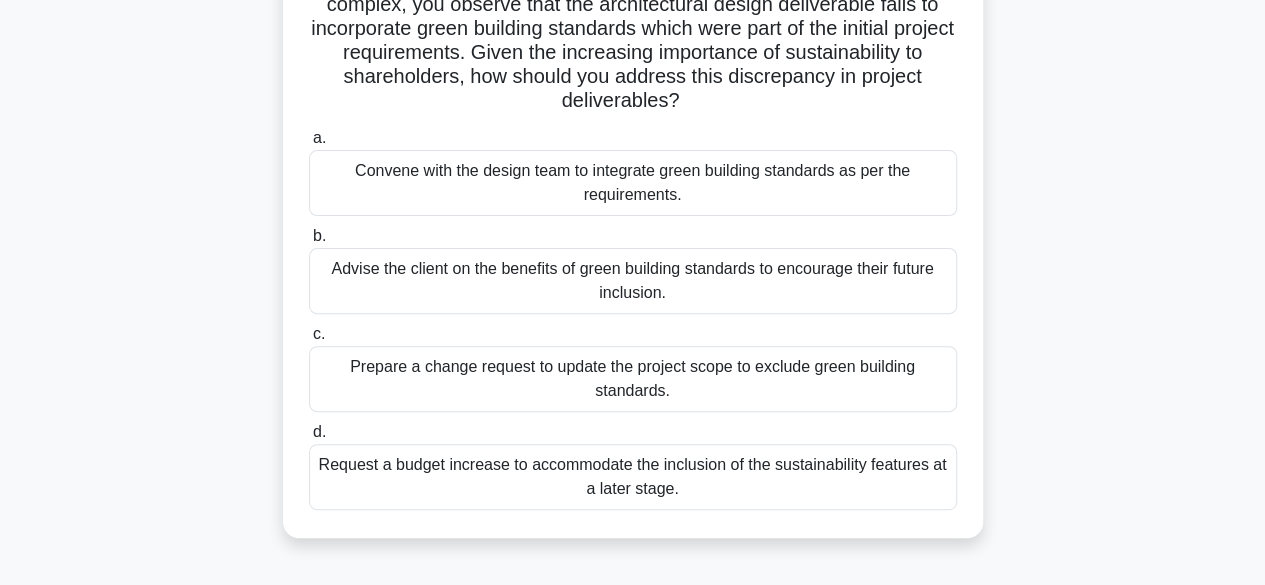 click on "Prepare a change request to update the project scope to exclude green building standards." at bounding box center [633, 379] 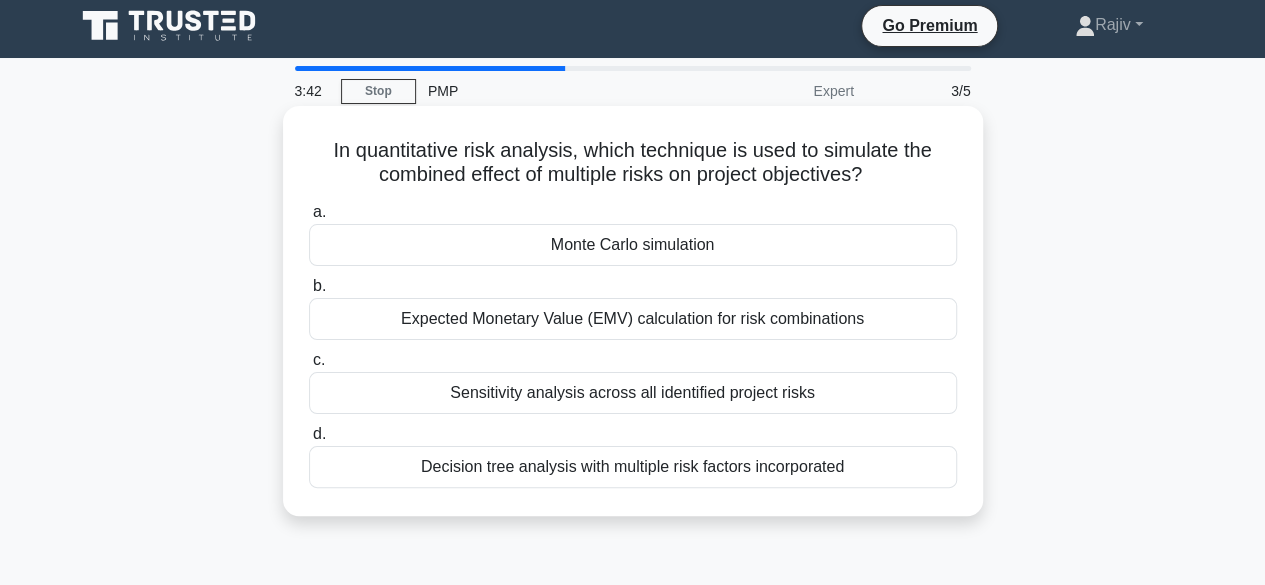 scroll, scrollTop: 0, scrollLeft: 0, axis: both 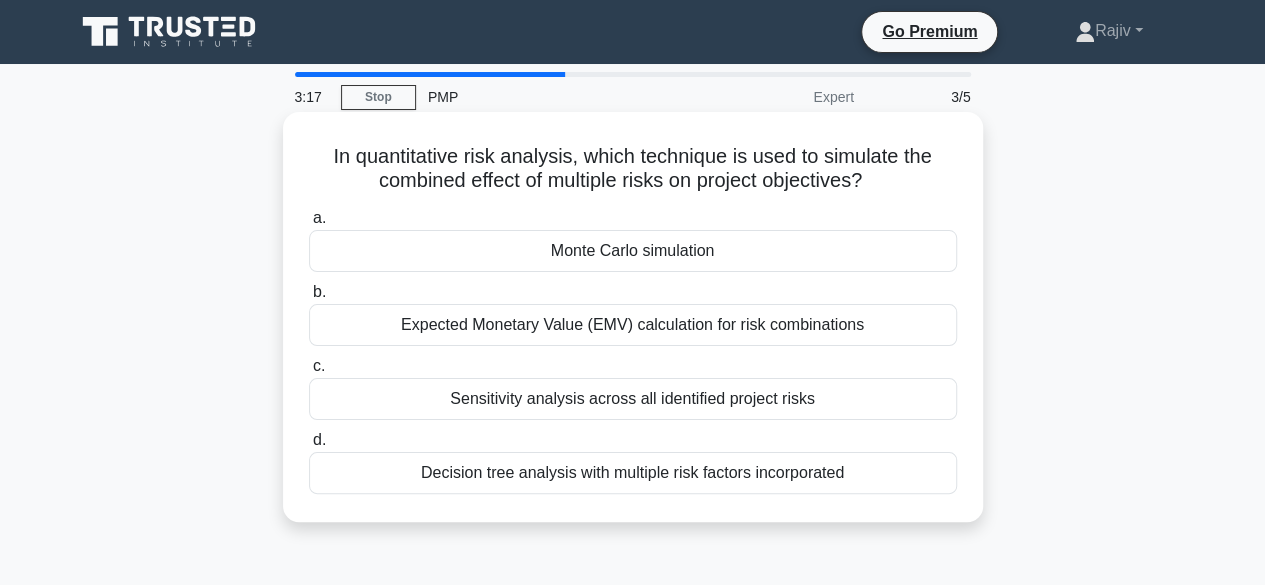 click on "Monte Carlo simulation" at bounding box center (633, 251) 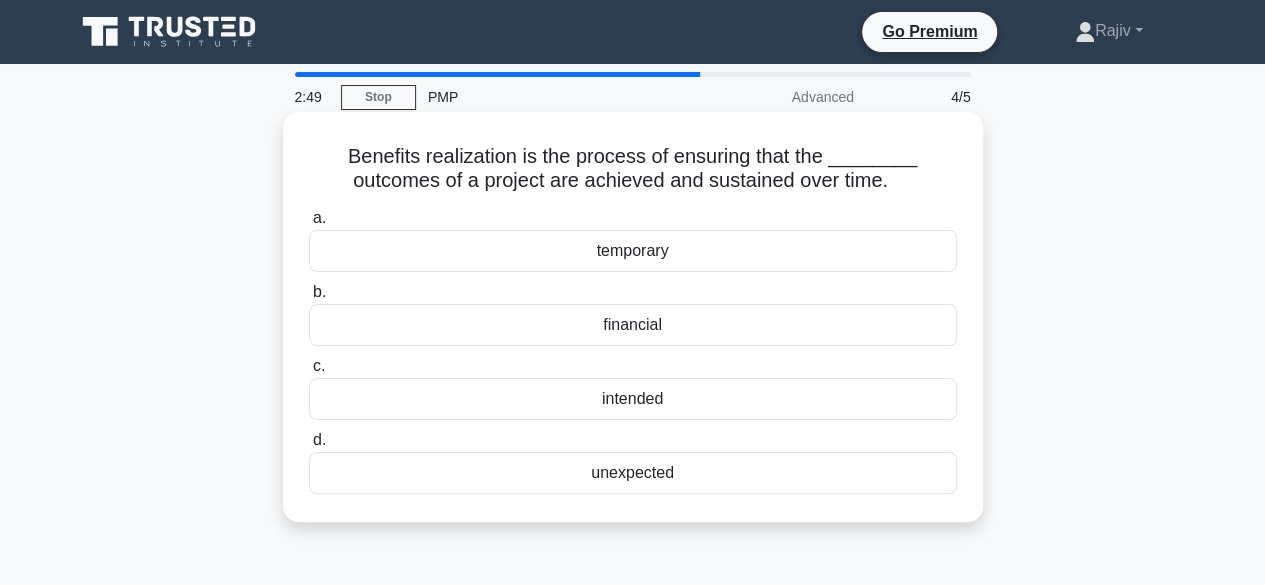 click on "financial" at bounding box center (633, 325) 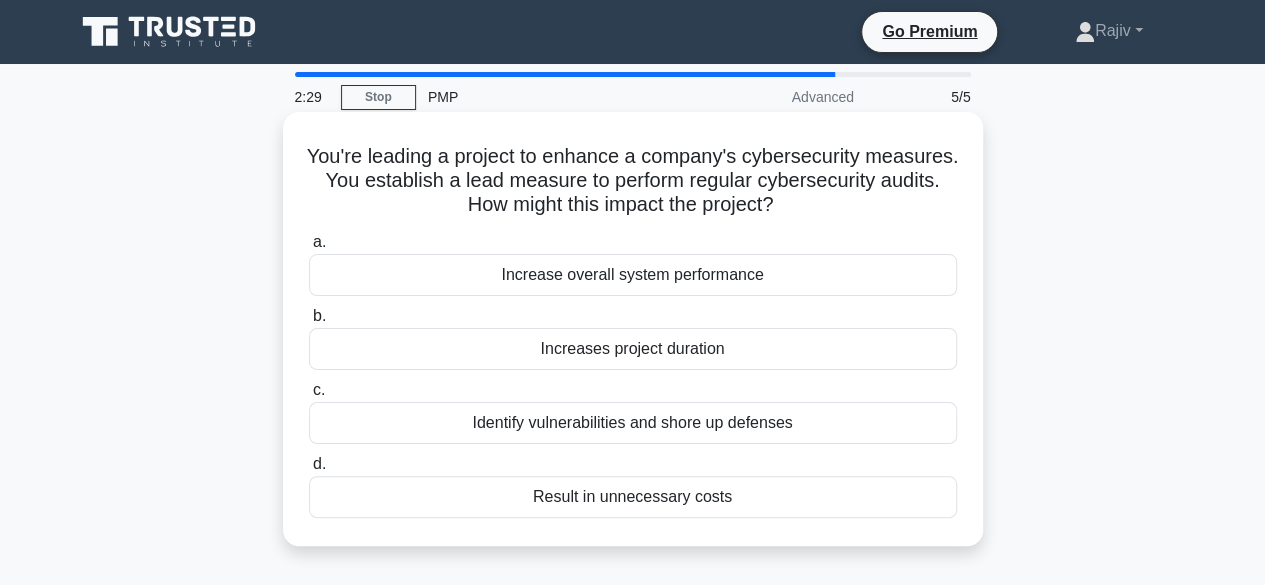 click on "Identify vulnerabilities and shore up defenses" at bounding box center (633, 423) 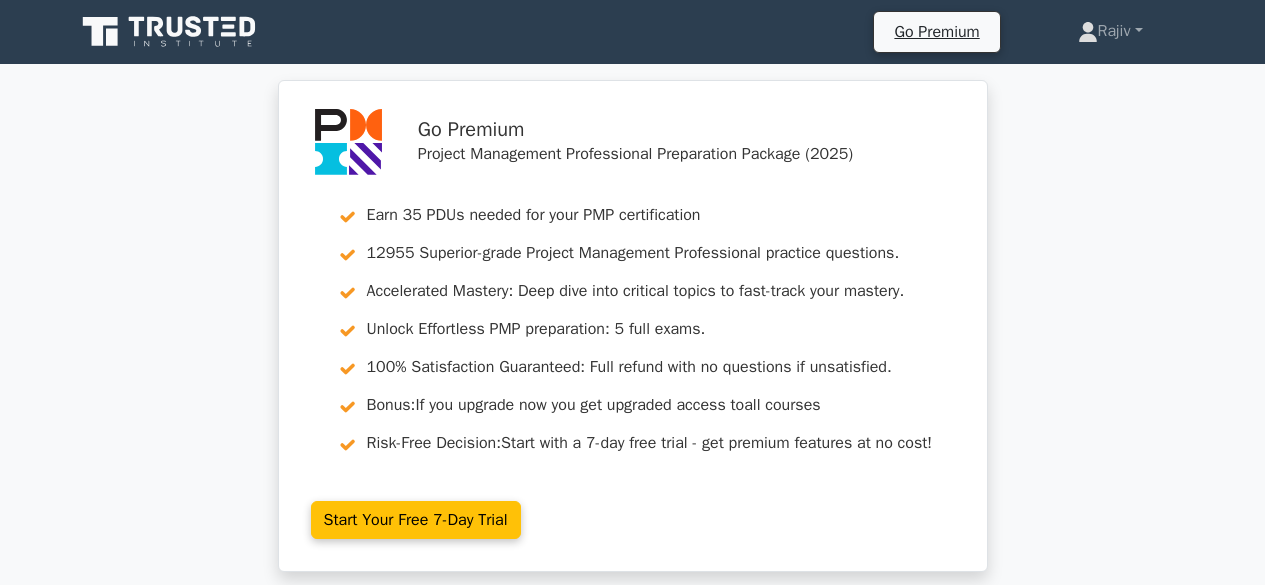 scroll, scrollTop: 332, scrollLeft: 0, axis: vertical 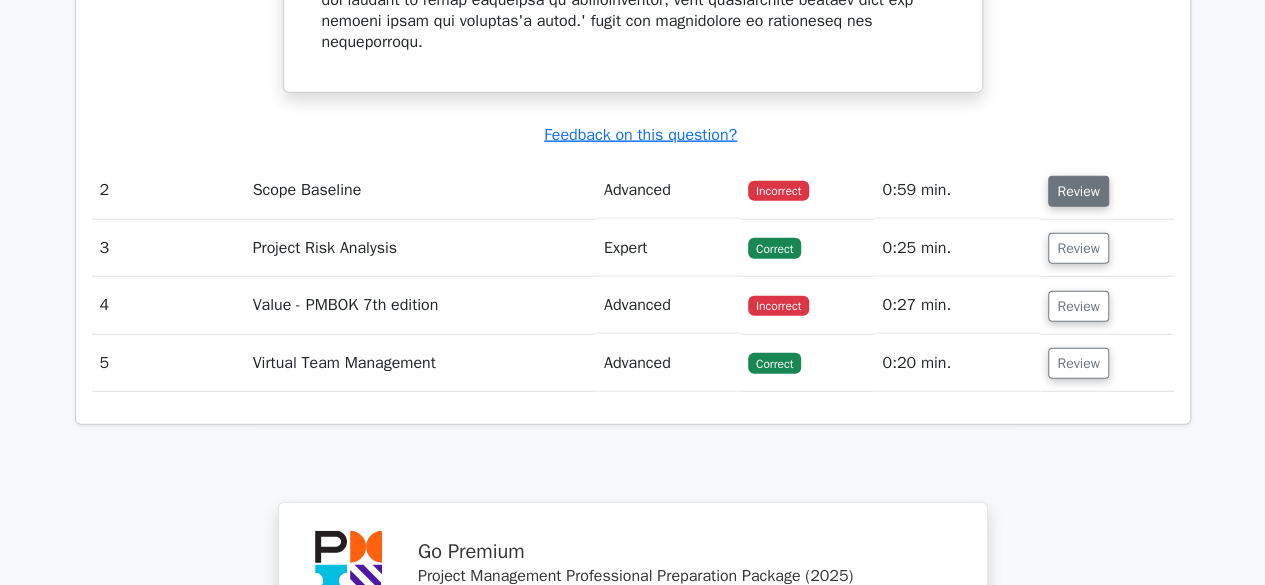 click on "Review" at bounding box center (1078, 191) 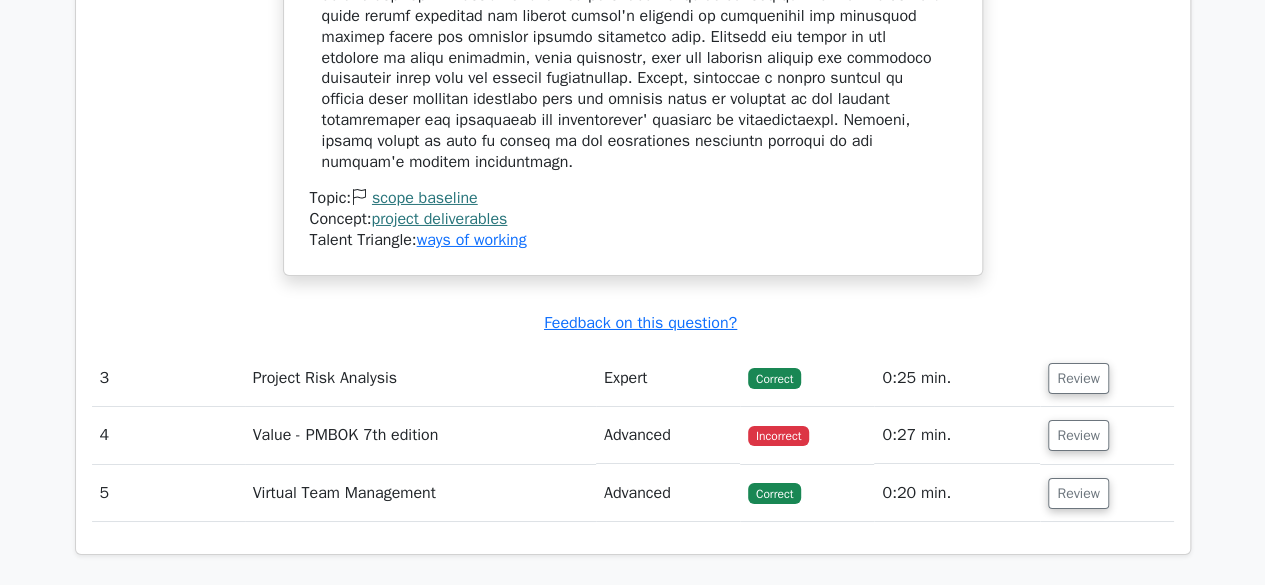 scroll, scrollTop: 3398, scrollLeft: 0, axis: vertical 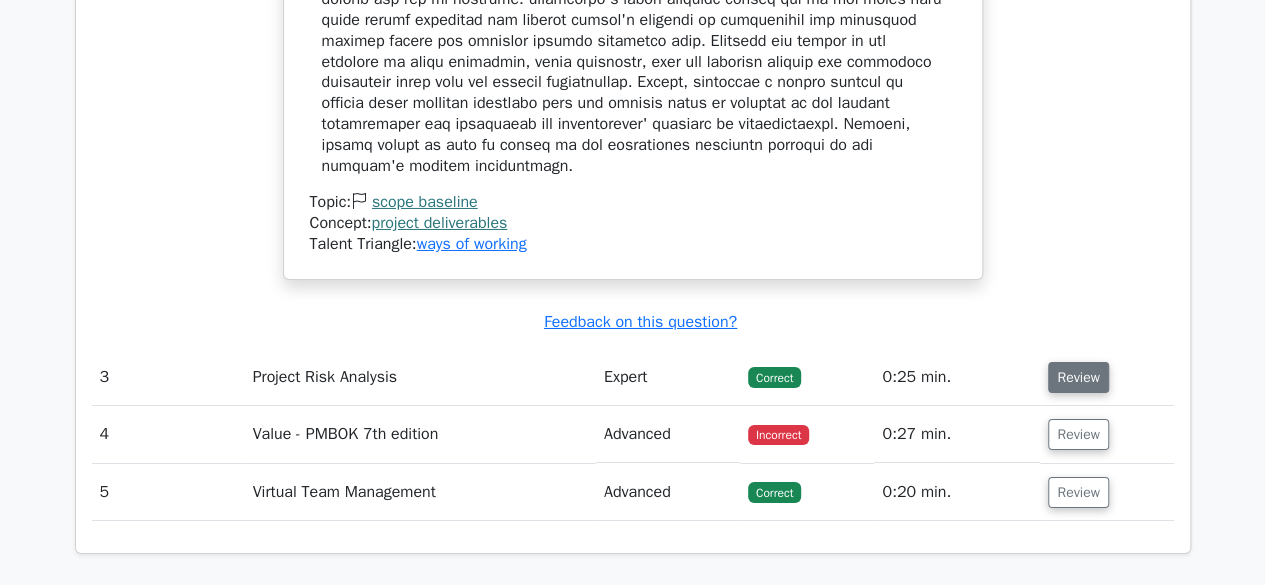 click on "Review" at bounding box center [1078, 377] 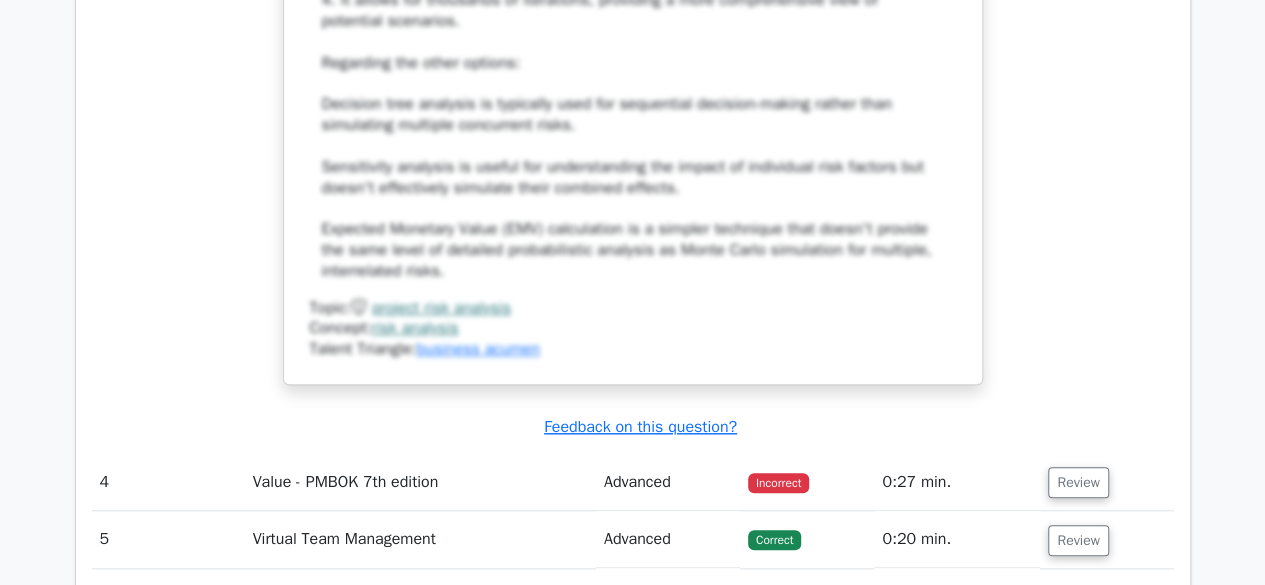 scroll, scrollTop: 4566, scrollLeft: 0, axis: vertical 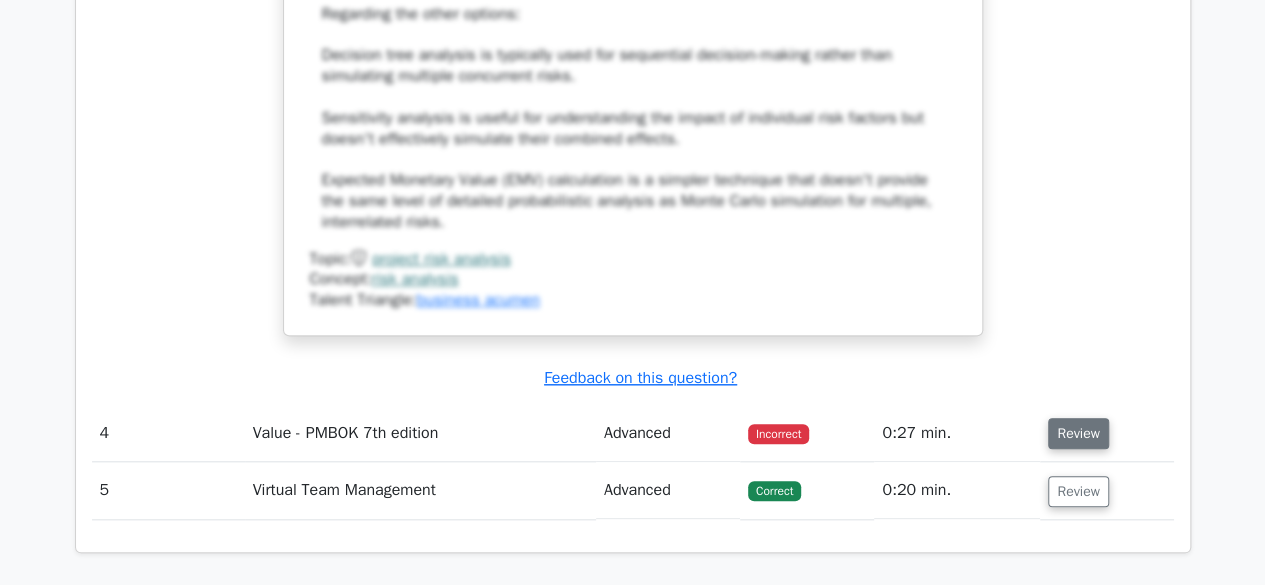 click on "Review" at bounding box center [1078, 433] 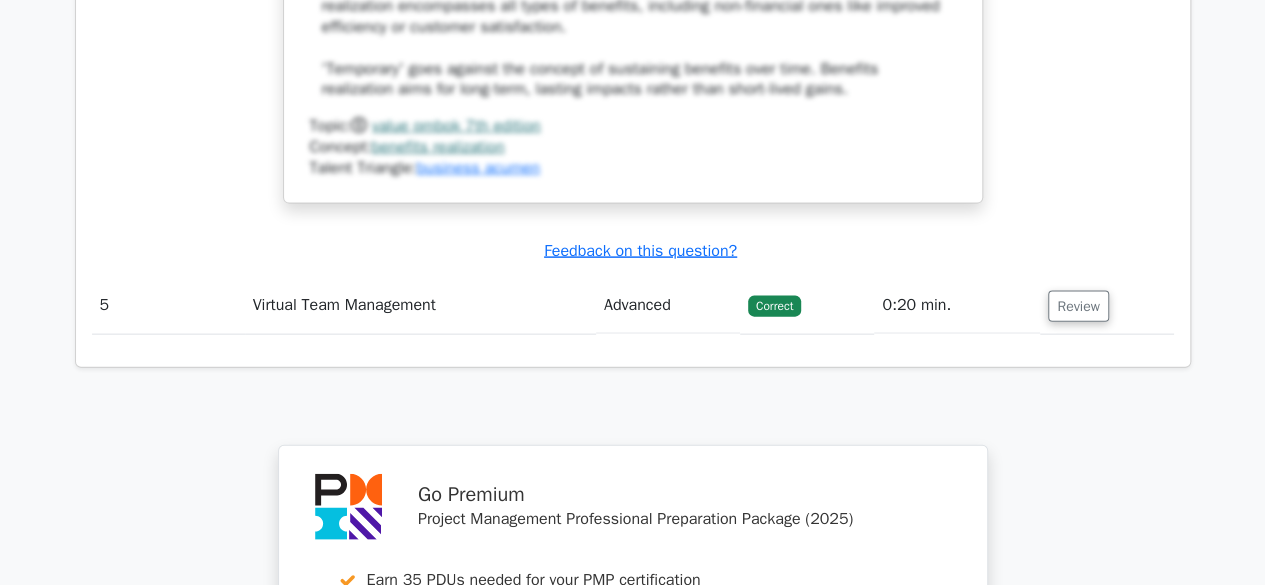 scroll, scrollTop: 5872, scrollLeft: 0, axis: vertical 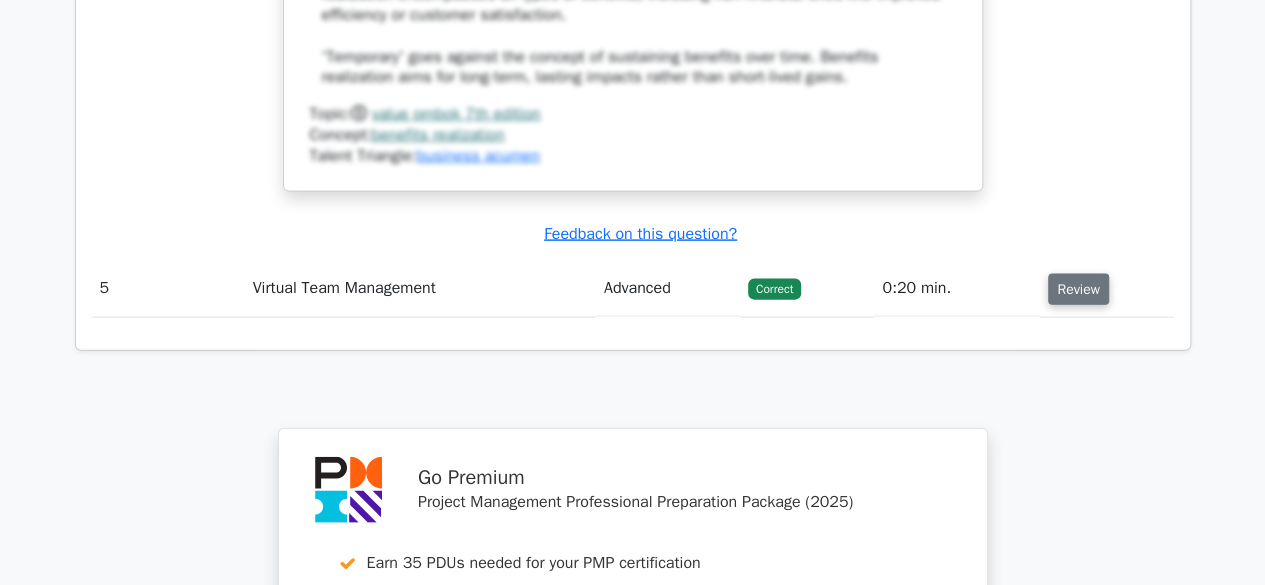click on "Review" at bounding box center [1078, 289] 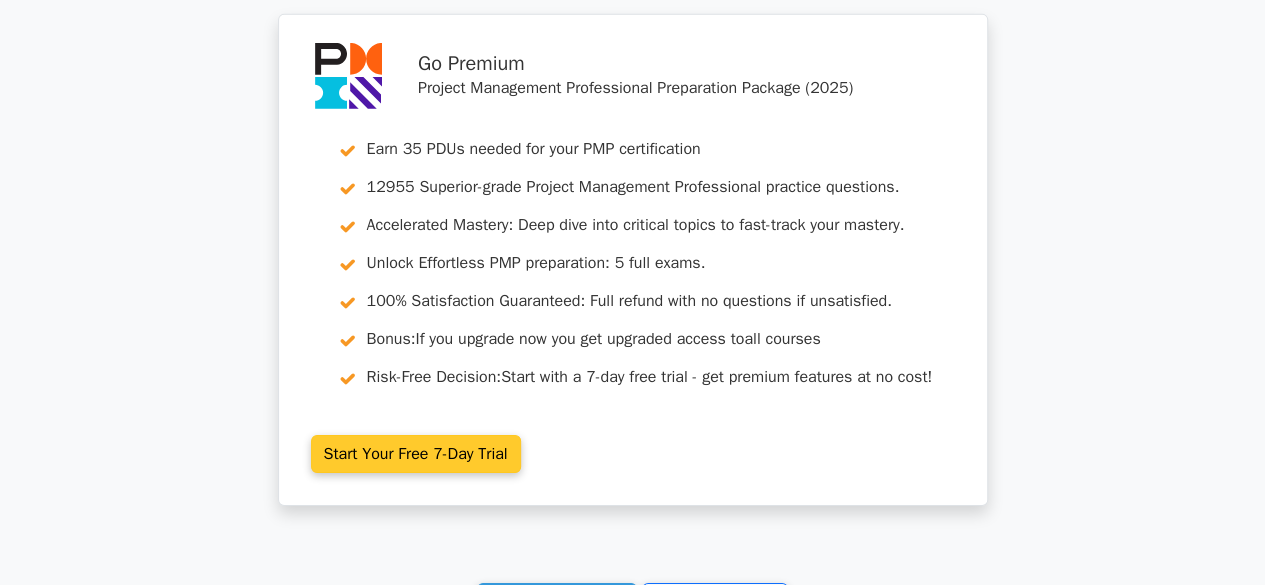scroll, scrollTop: 7366, scrollLeft: 0, axis: vertical 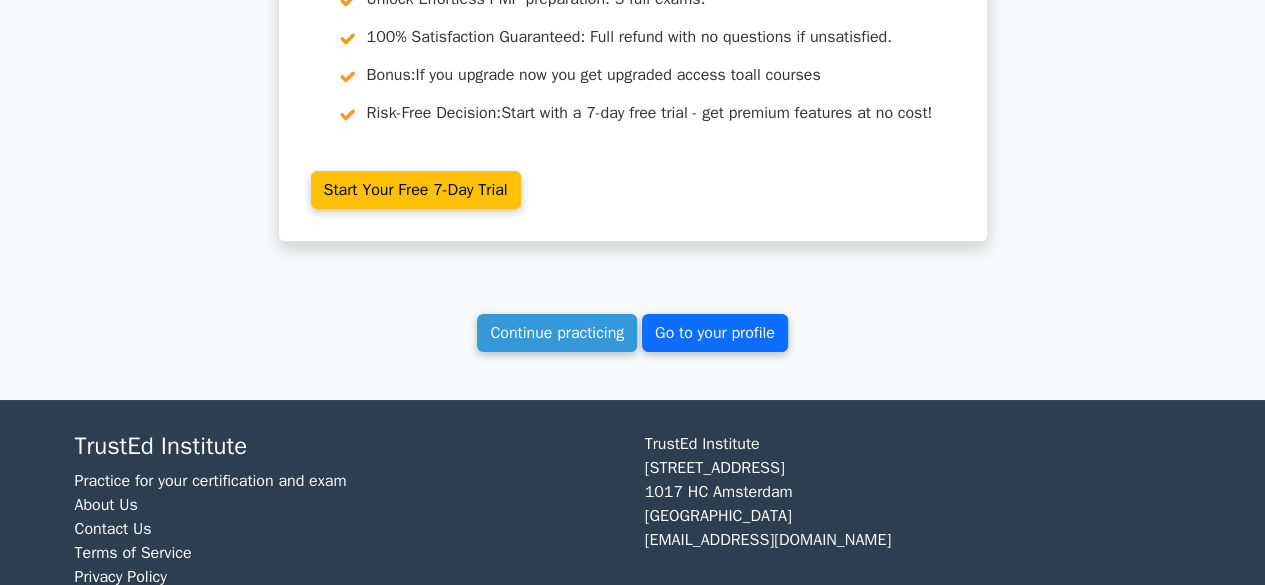 click on "Go to your profile" at bounding box center [715, 333] 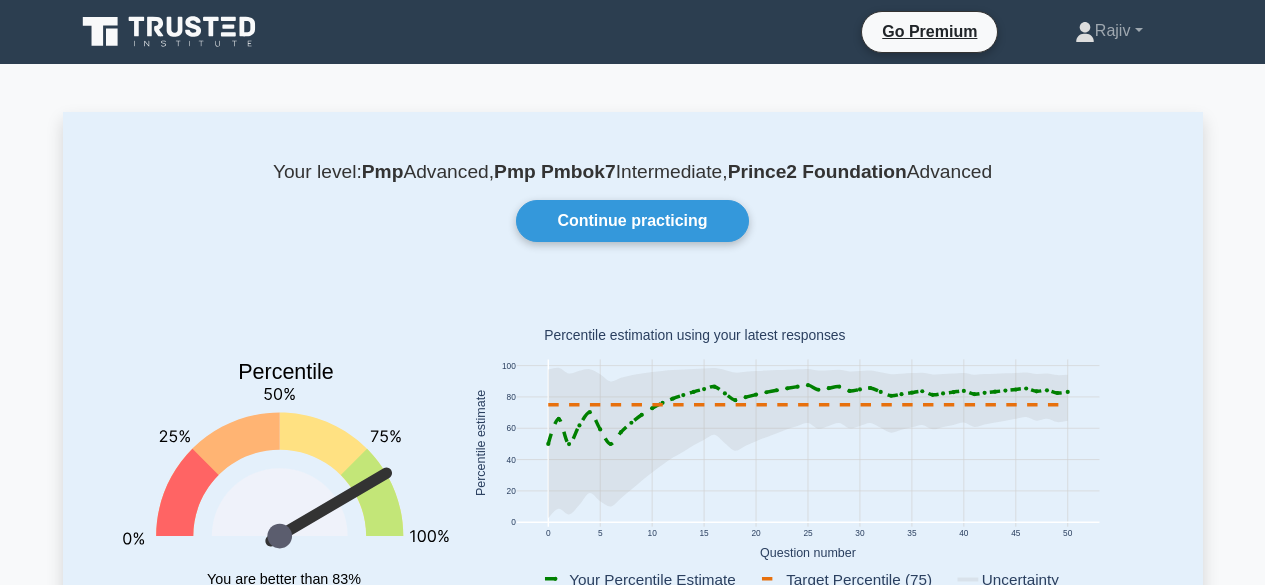 scroll, scrollTop: 0, scrollLeft: 0, axis: both 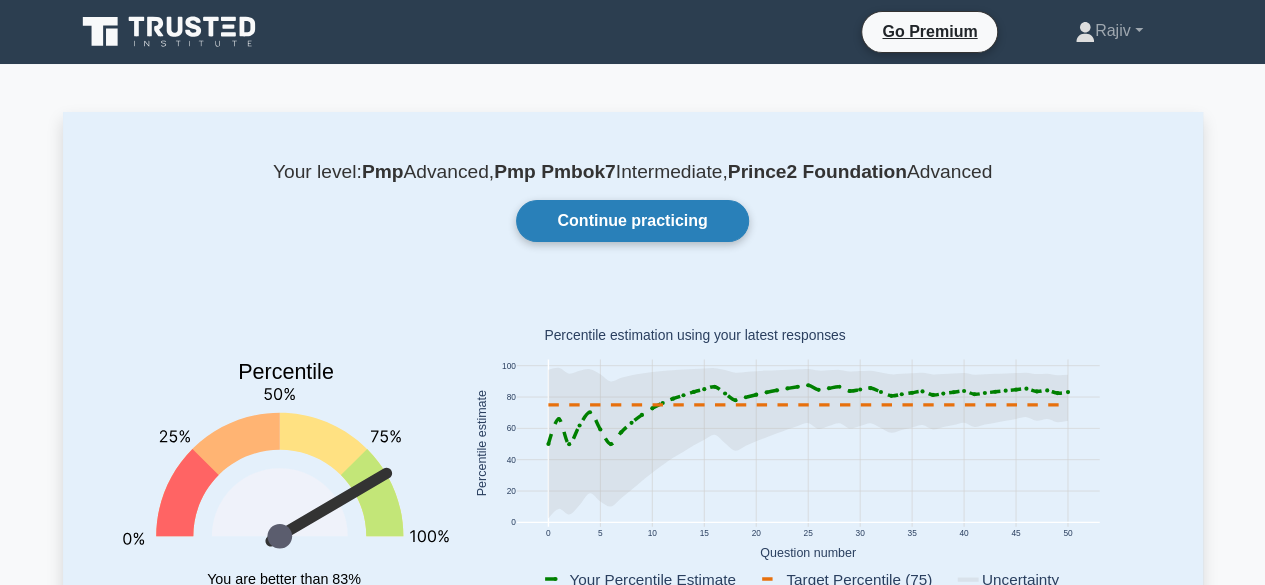 click on "Continue practicing" at bounding box center (632, 221) 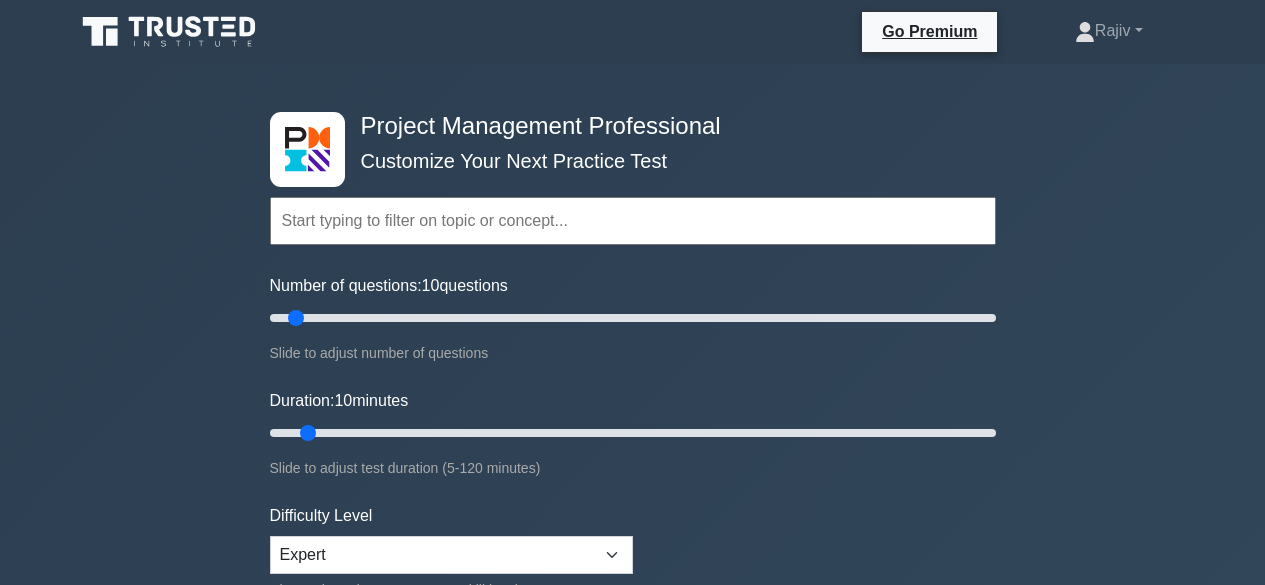 scroll, scrollTop: 0, scrollLeft: 0, axis: both 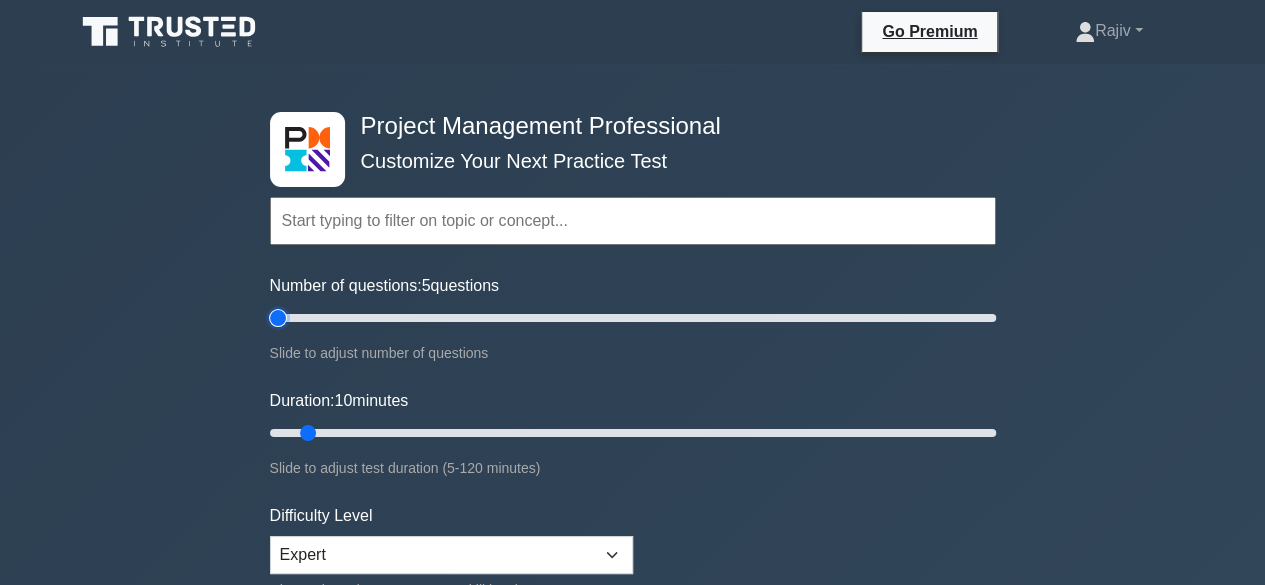 type on "5" 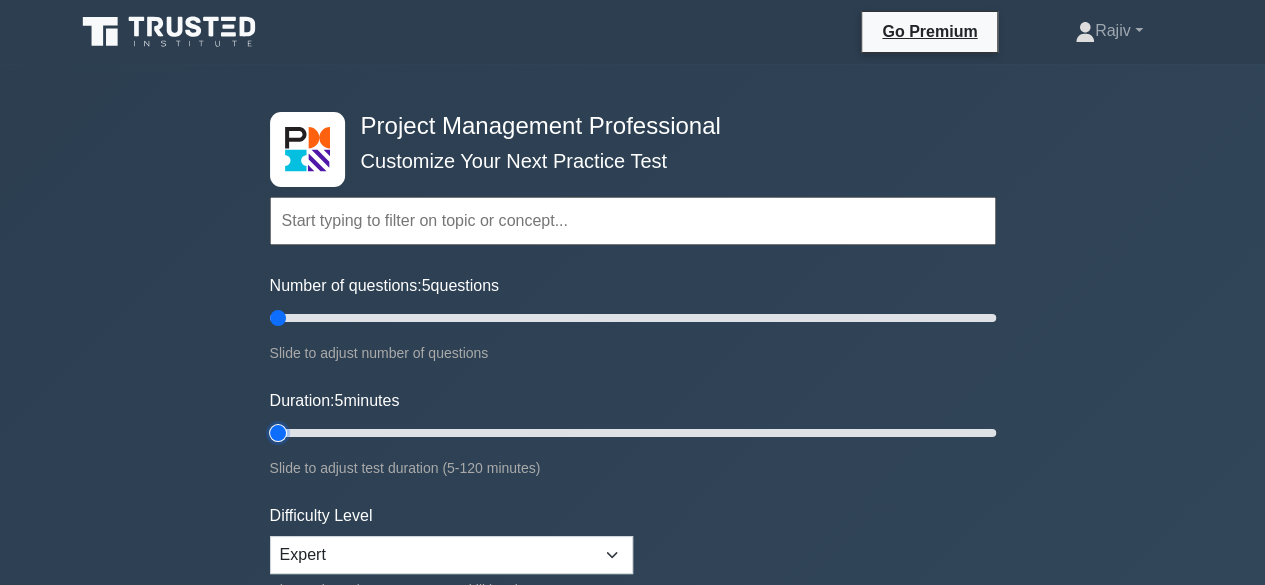 type on "5" 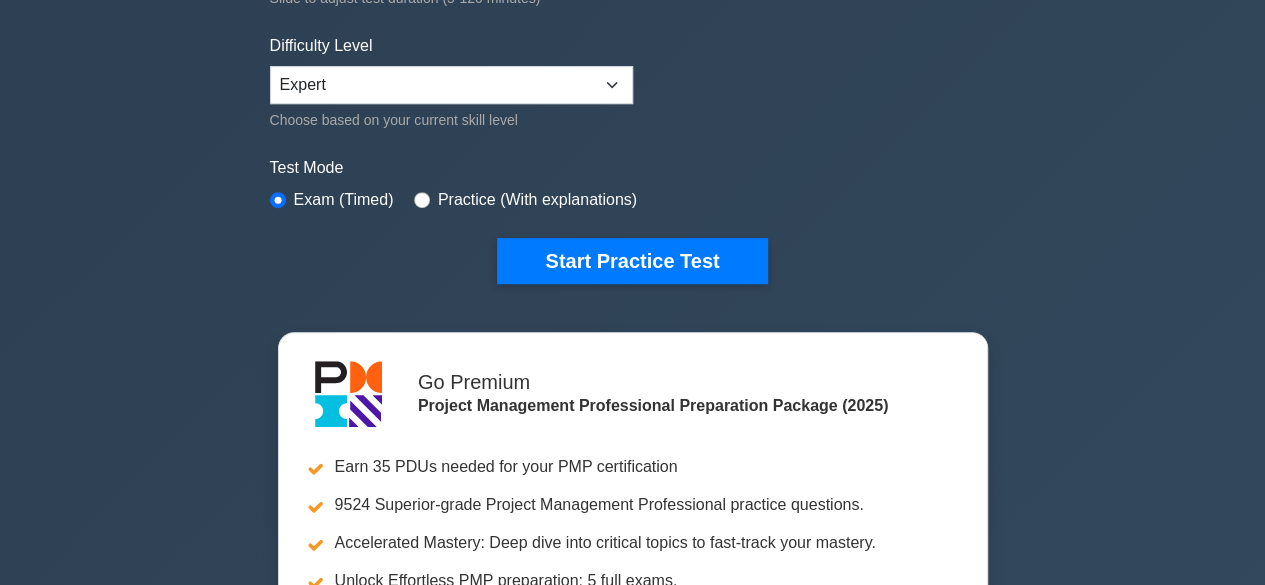 scroll, scrollTop: 472, scrollLeft: 0, axis: vertical 